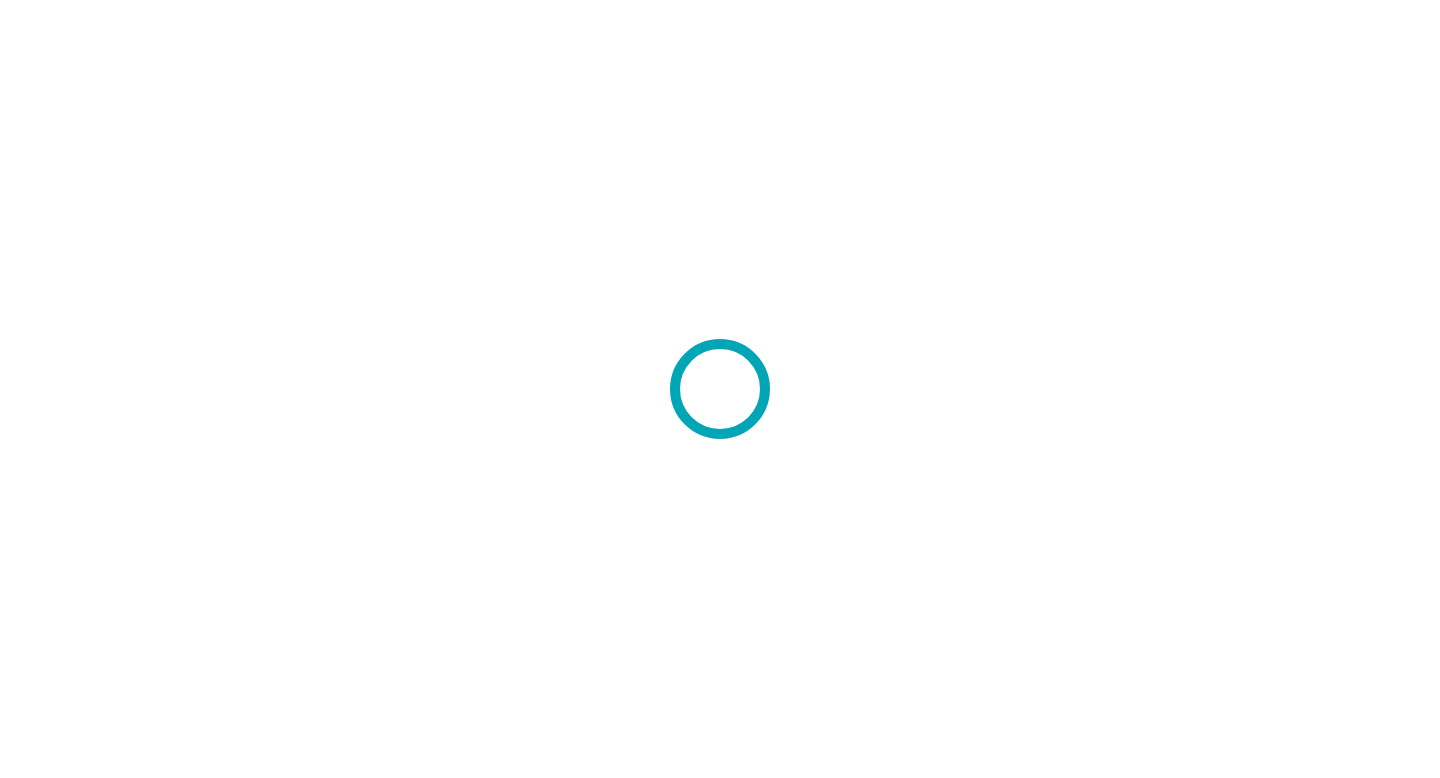 scroll, scrollTop: 0, scrollLeft: 0, axis: both 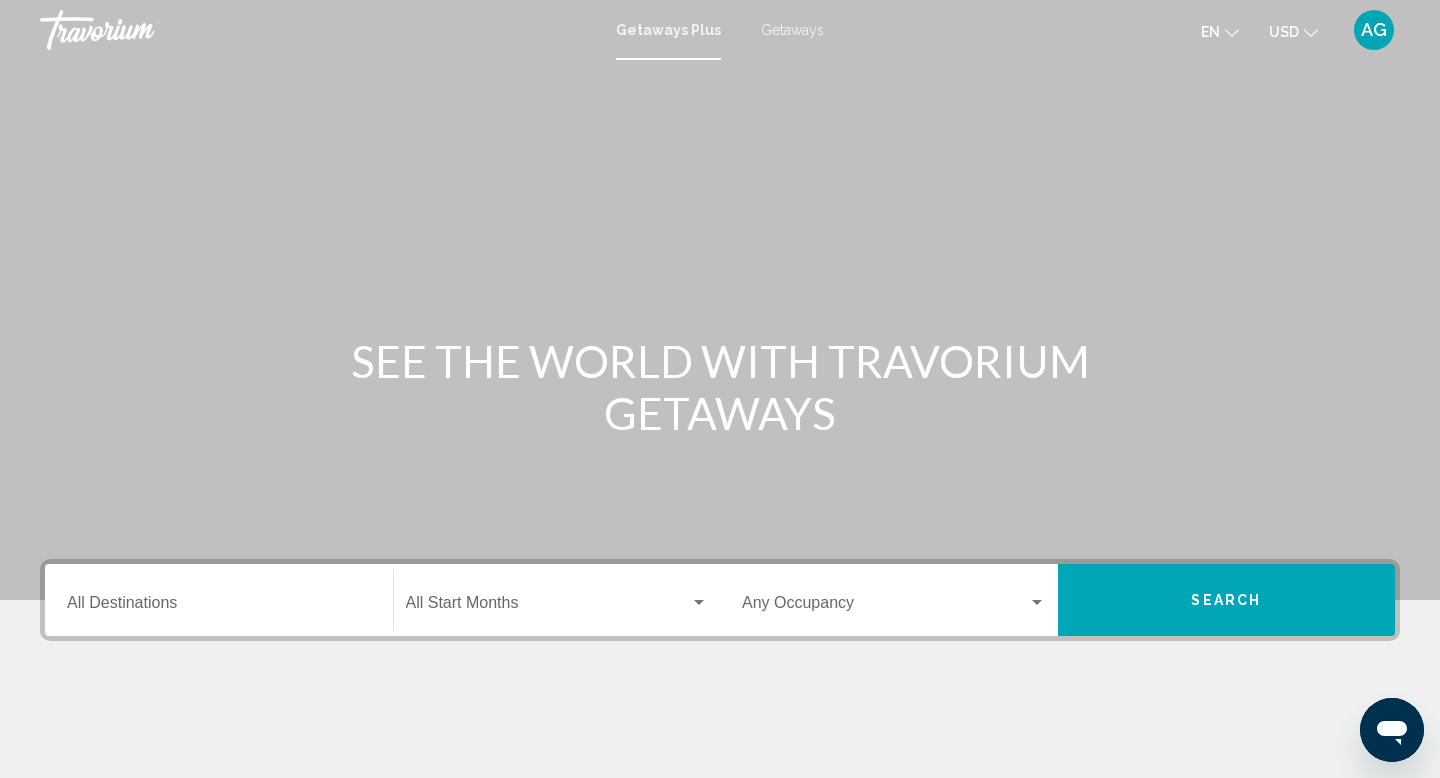 click on "Destination All Destinations" at bounding box center [219, 607] 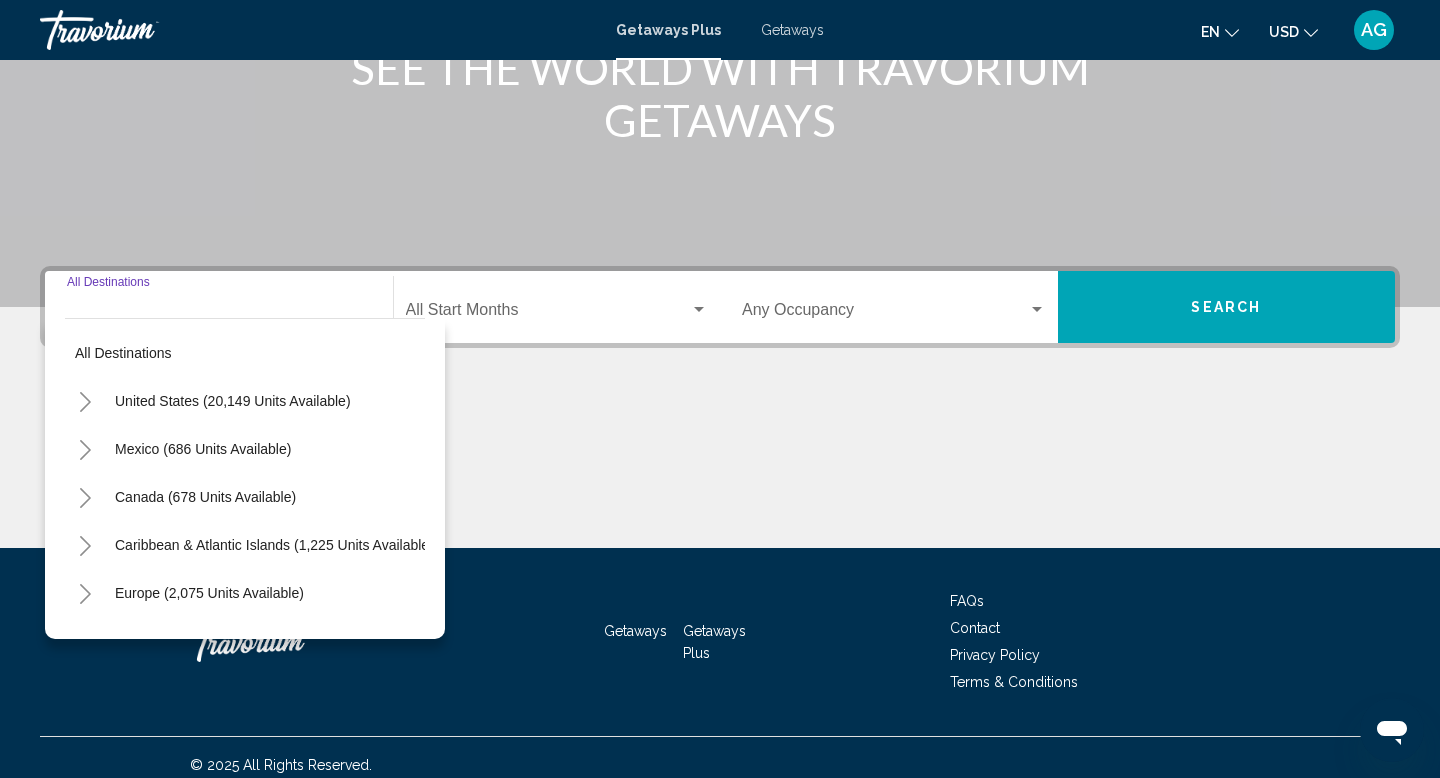 scroll, scrollTop: 308, scrollLeft: 0, axis: vertical 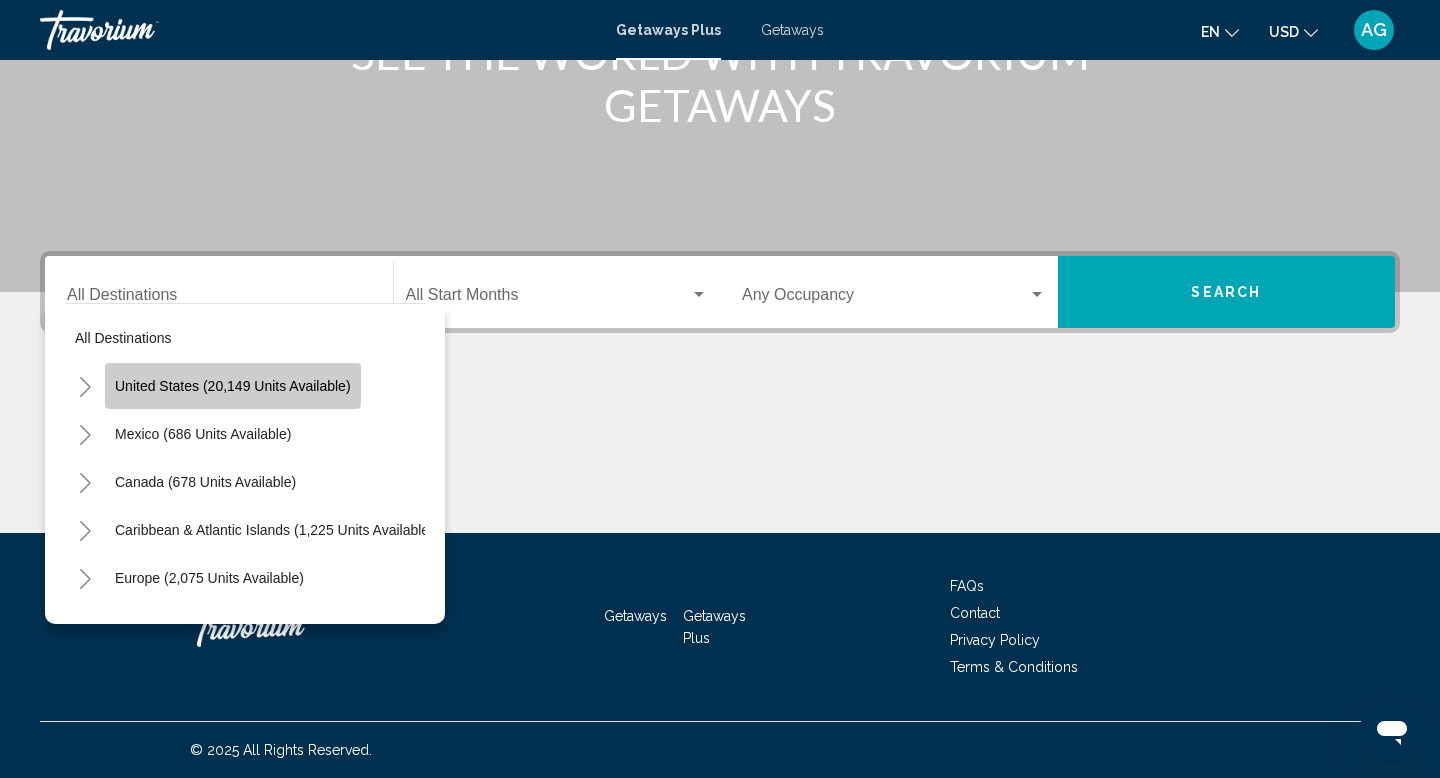 click on "United States (20,149 units available)" 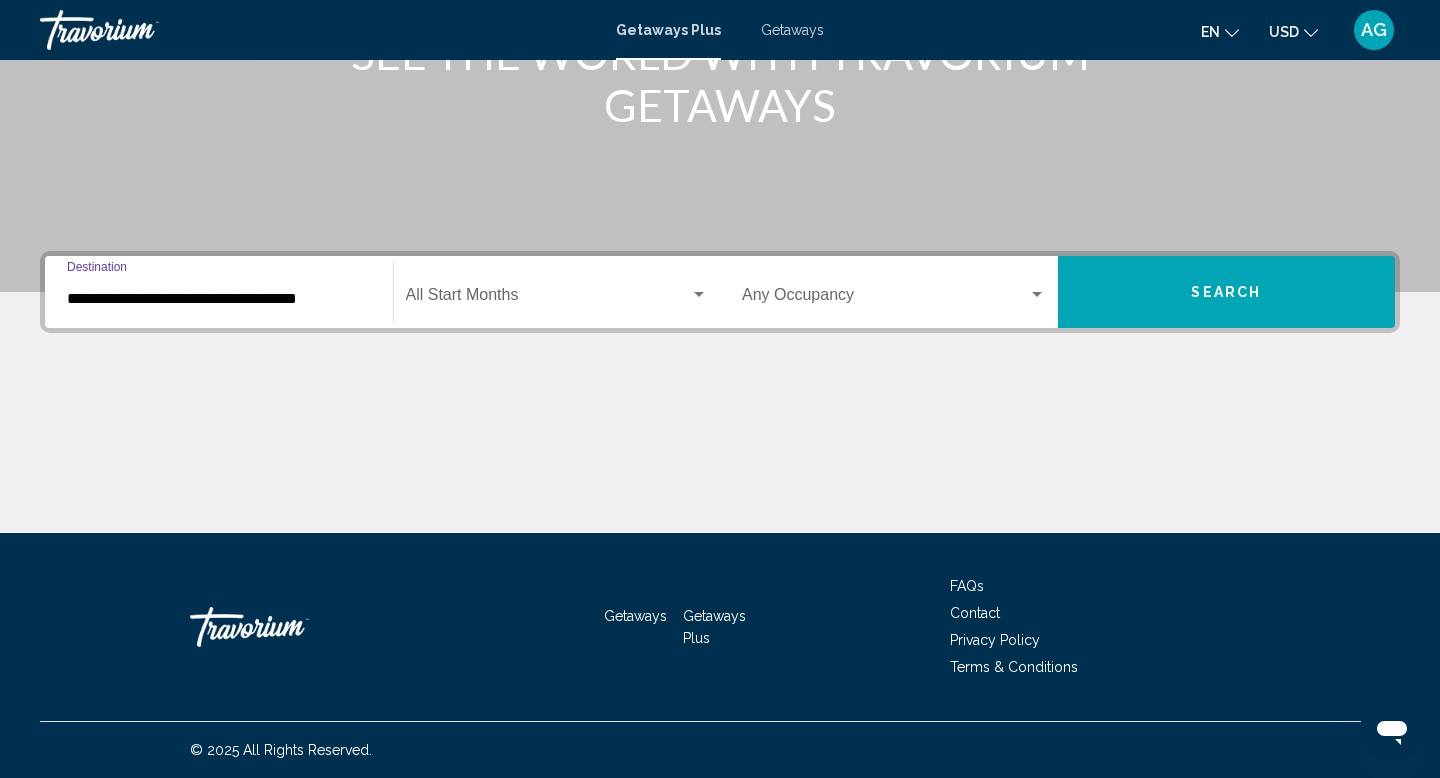 click on "**********" at bounding box center [219, 292] 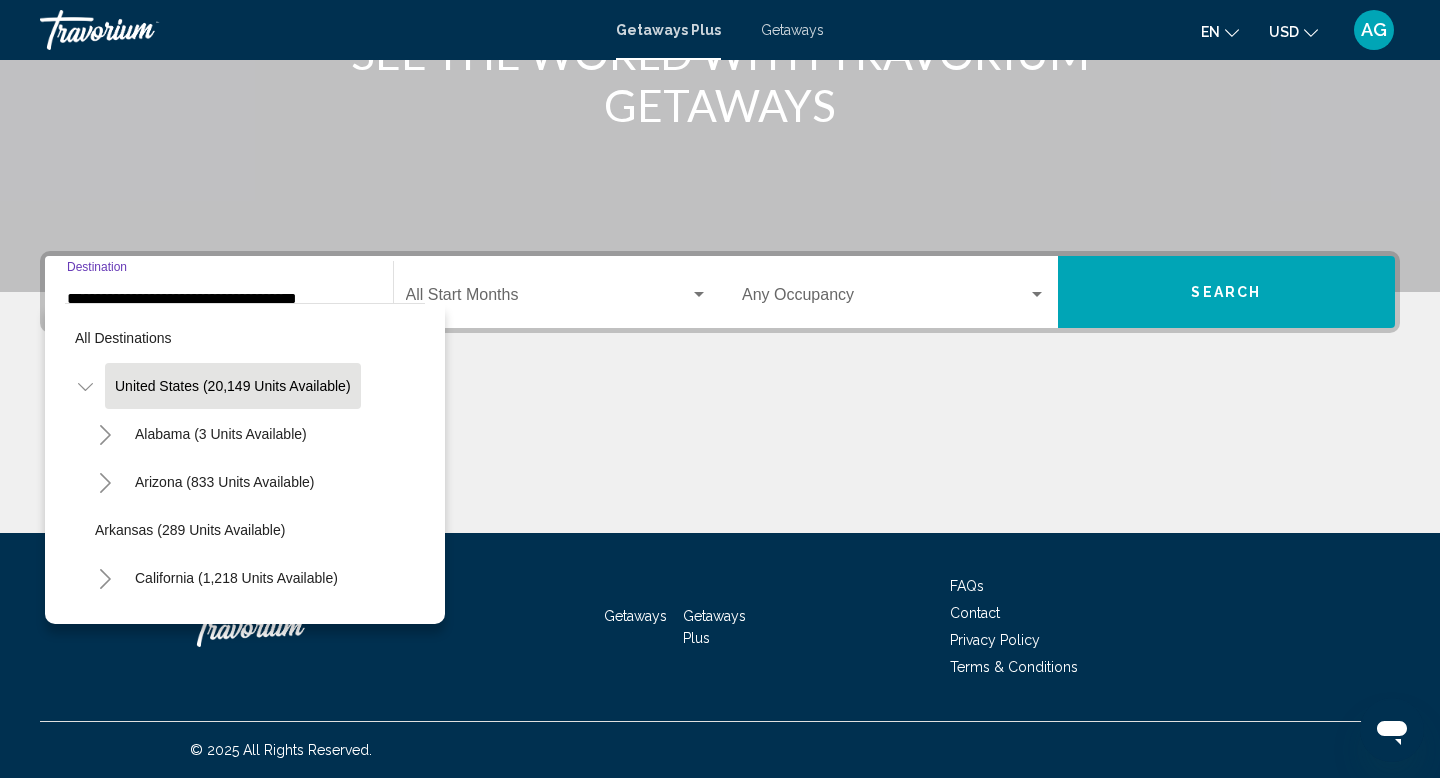 scroll, scrollTop: 305, scrollLeft: 0, axis: vertical 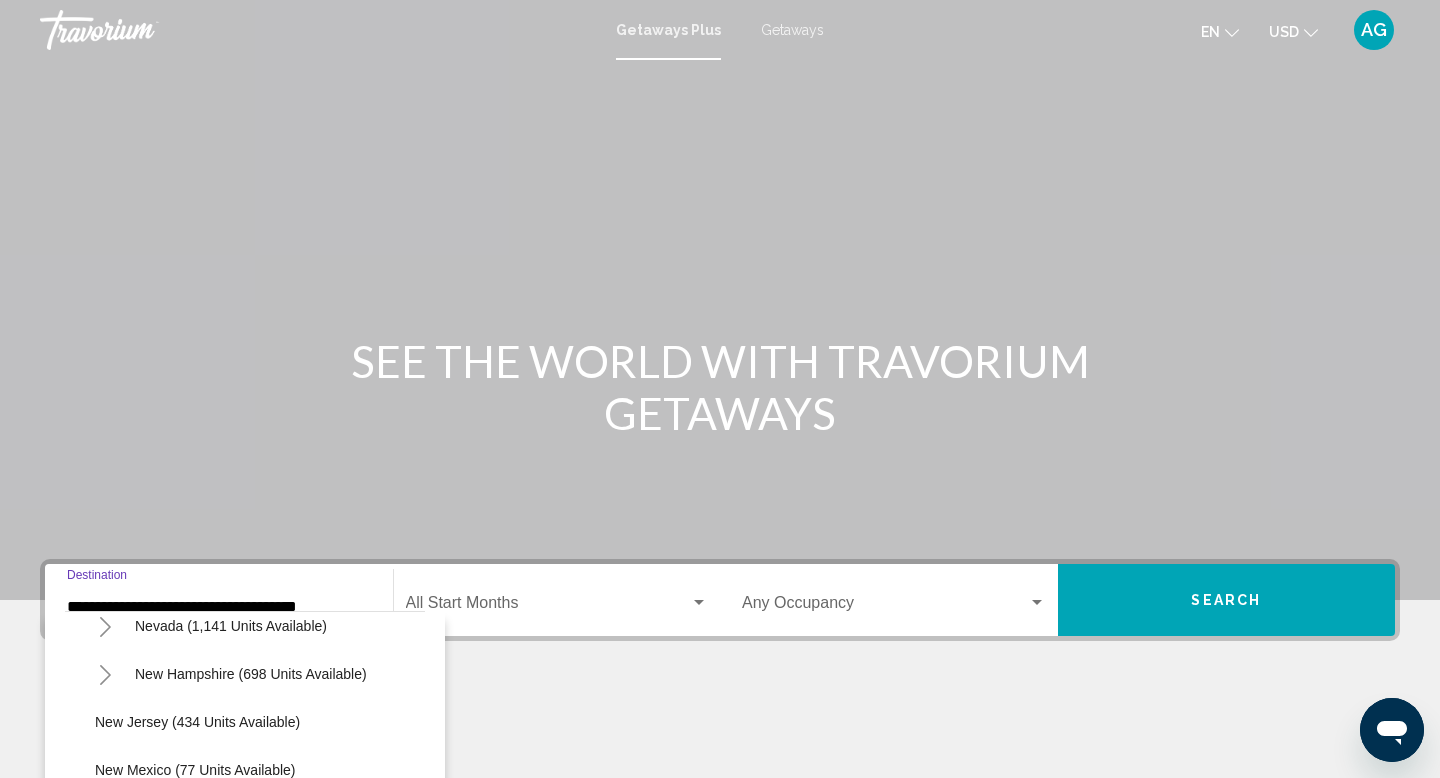 click on "Getaways" at bounding box center (792, 30) 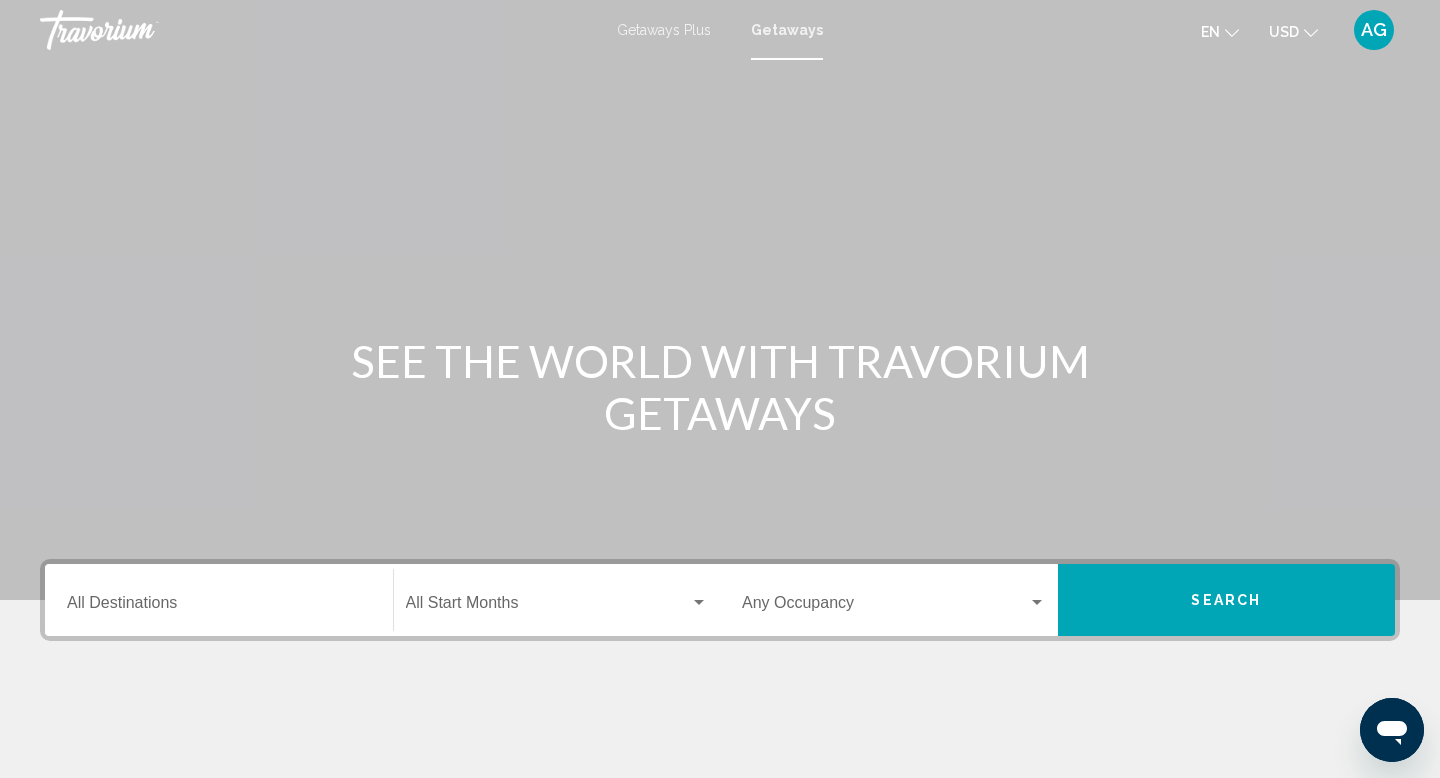 click on "Destination All Destinations" at bounding box center (219, 607) 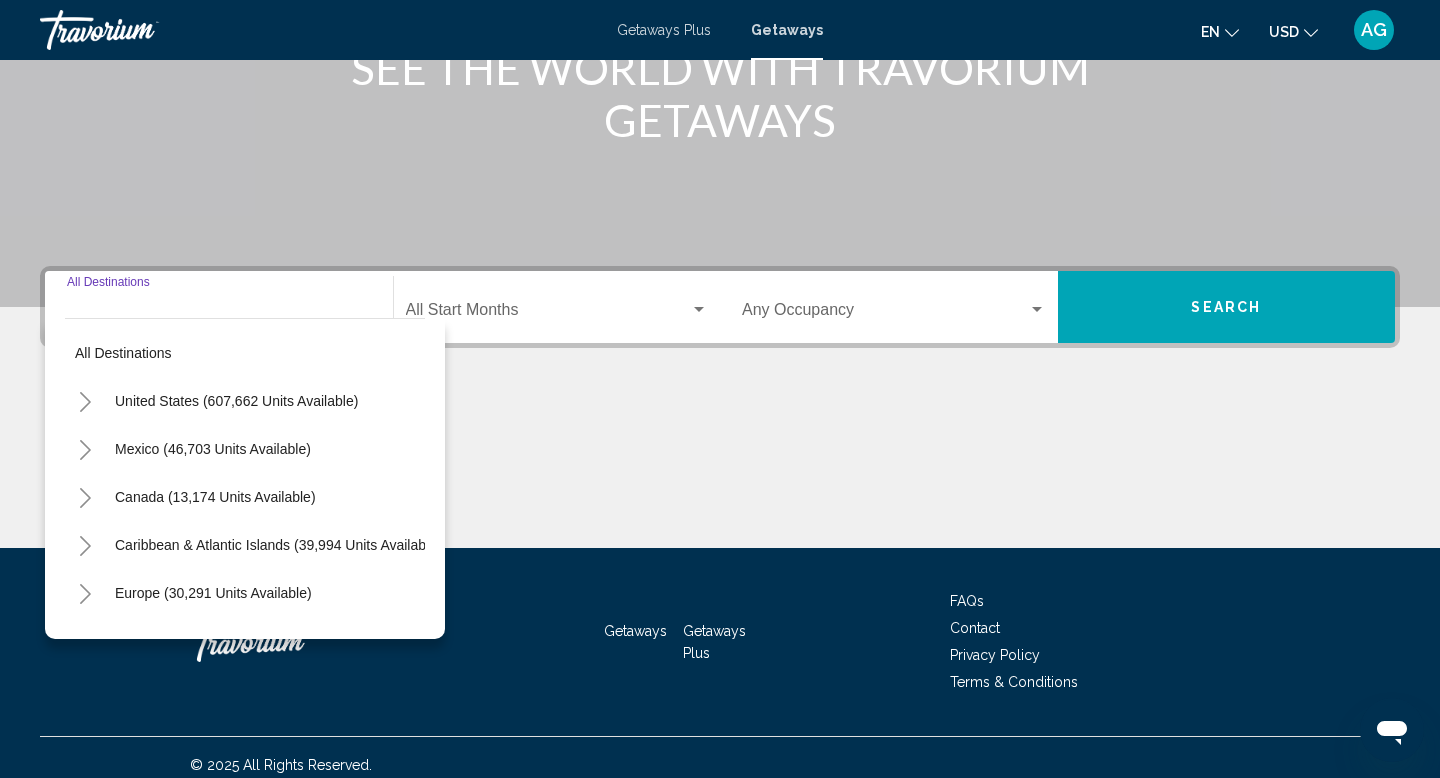 scroll, scrollTop: 308, scrollLeft: 0, axis: vertical 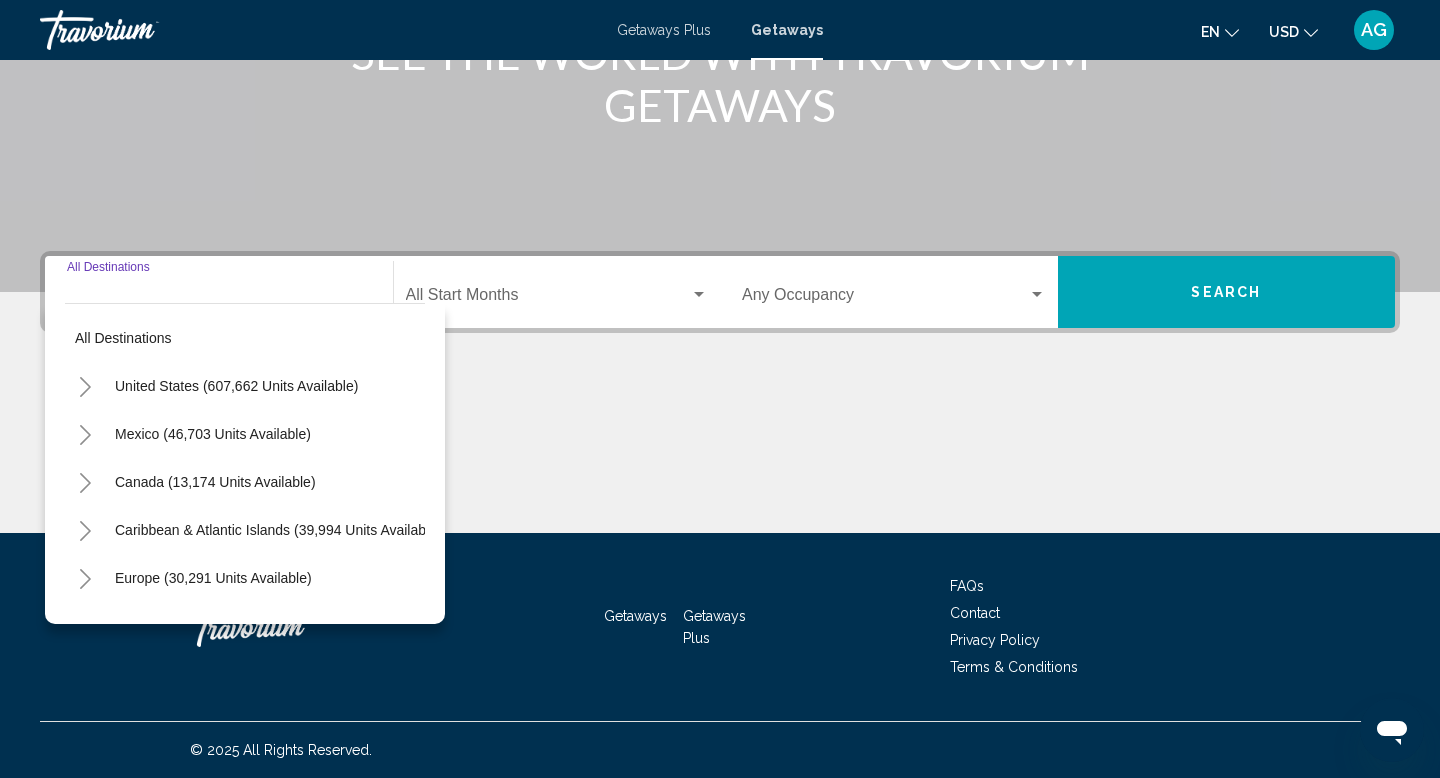 click 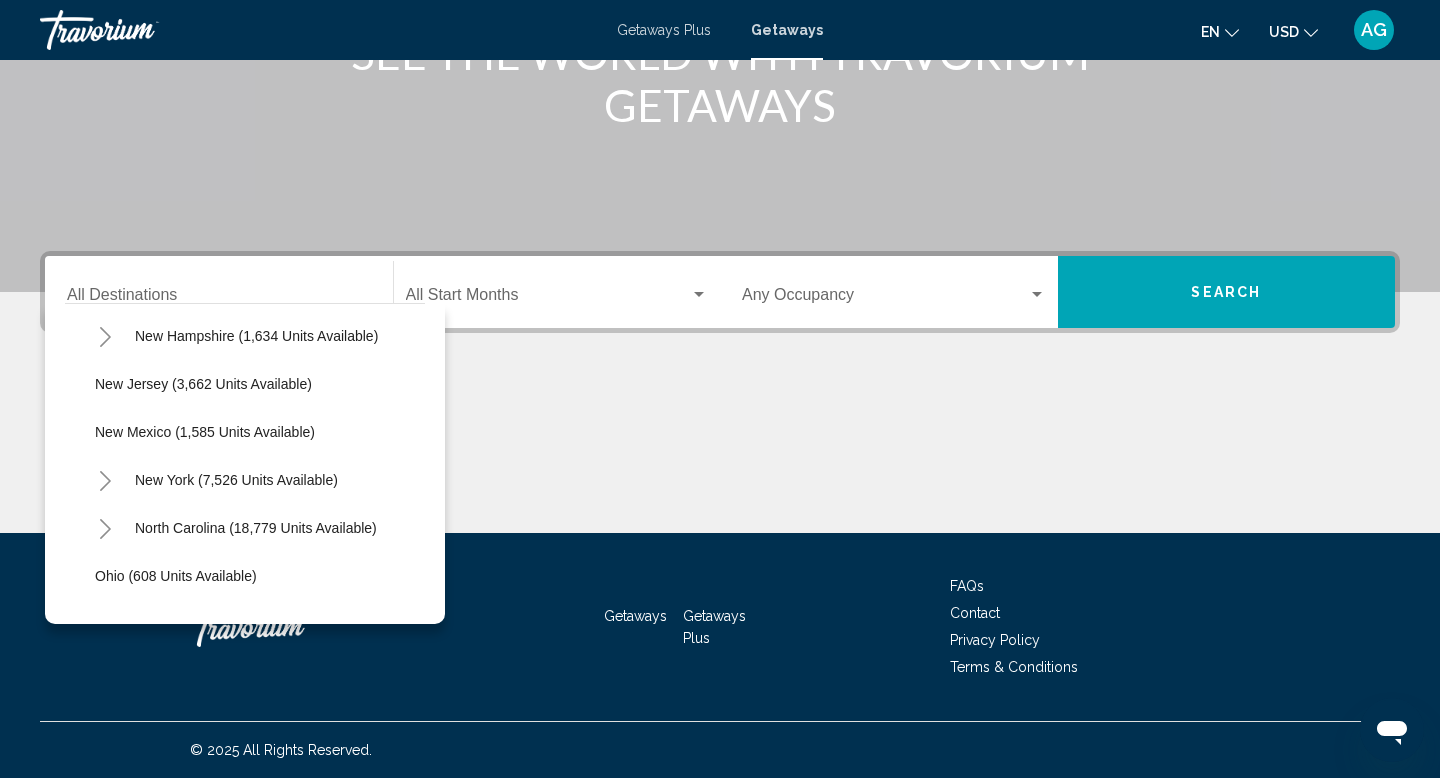 scroll, scrollTop: 1297, scrollLeft: 0, axis: vertical 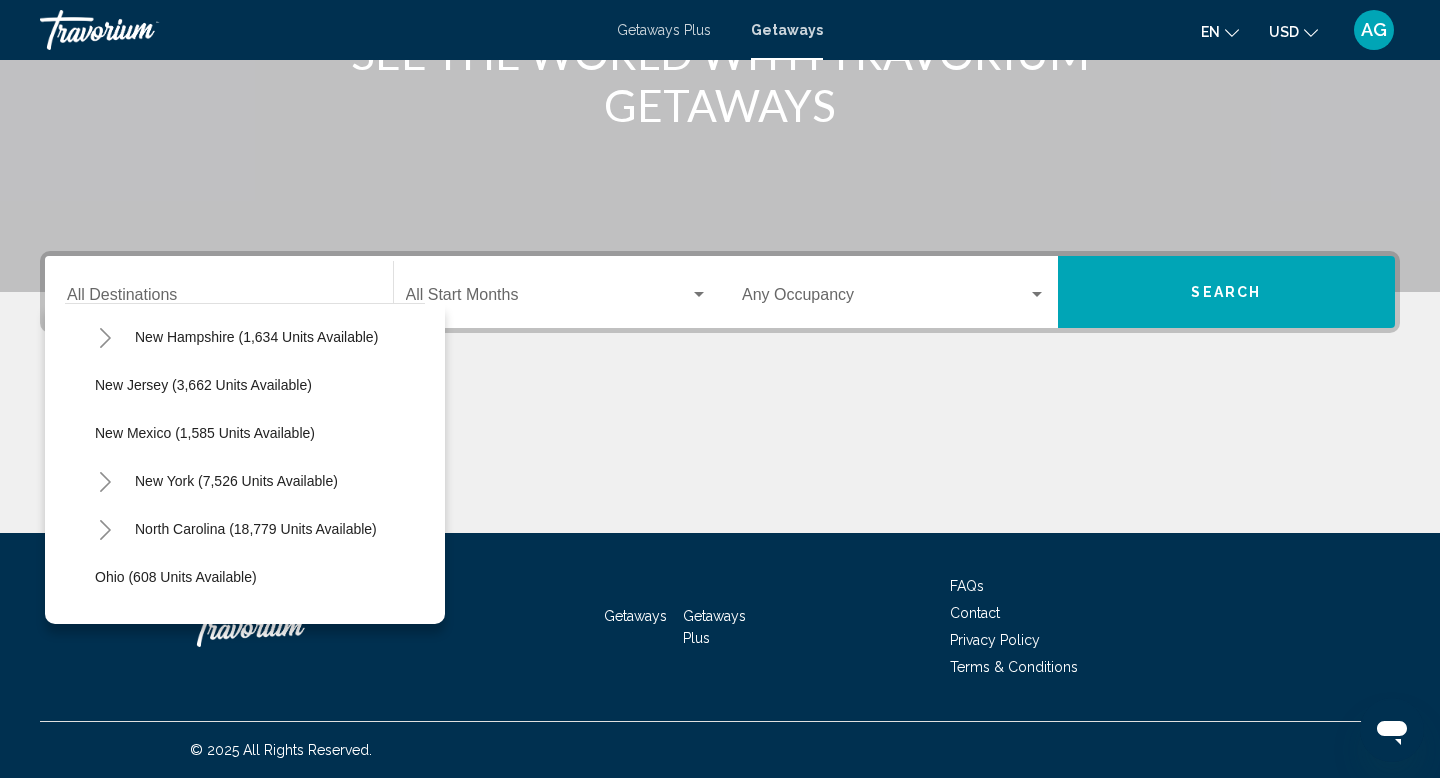click 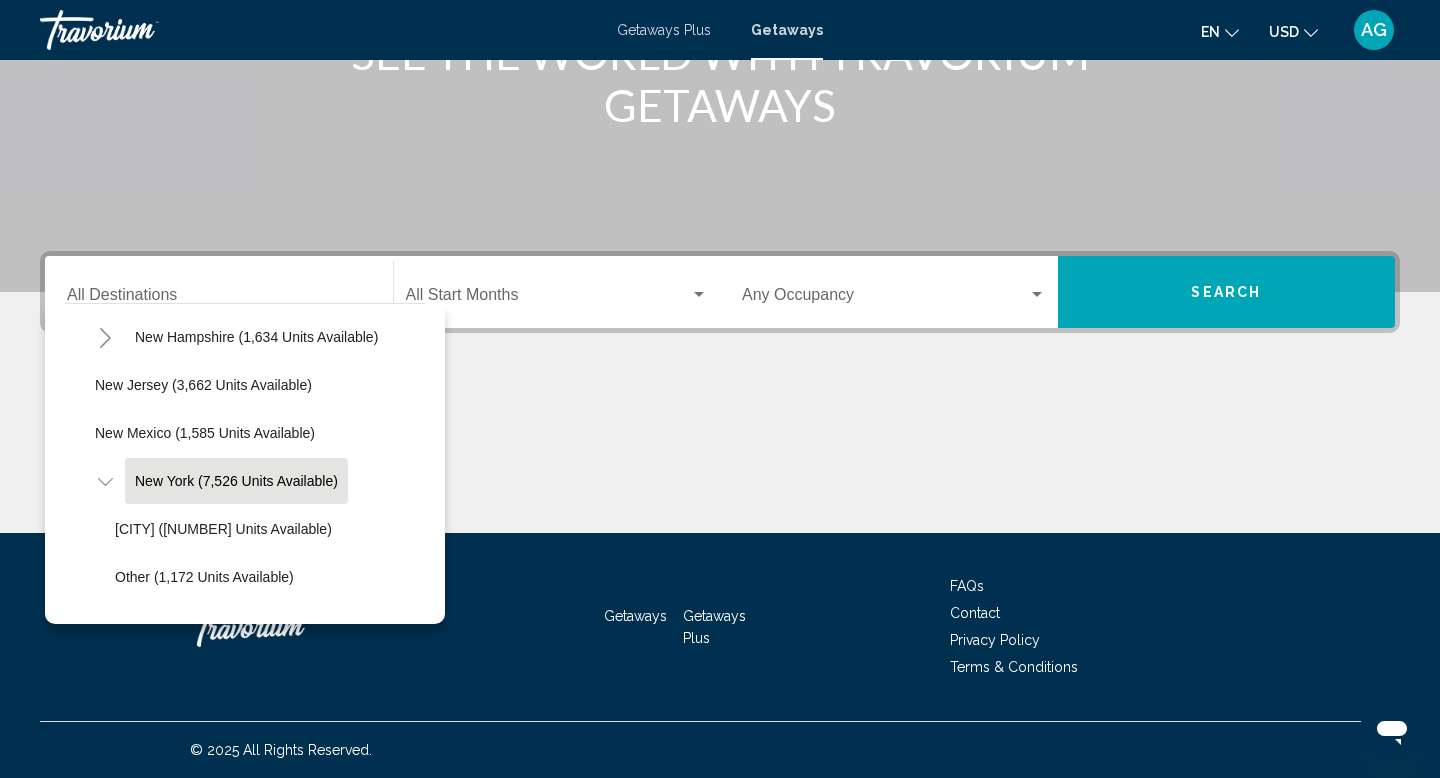 click on "New York (7,526 units available)" 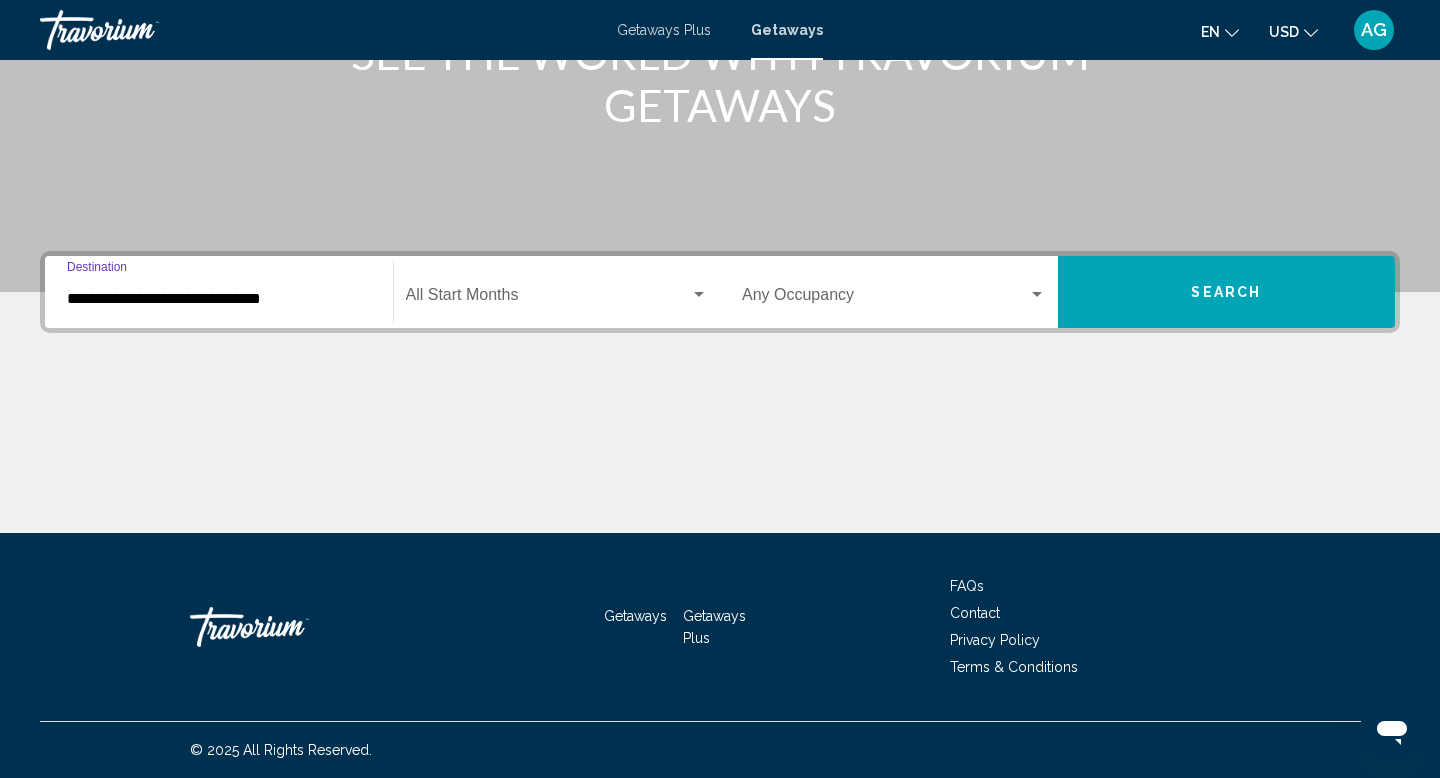 click at bounding box center (699, 294) 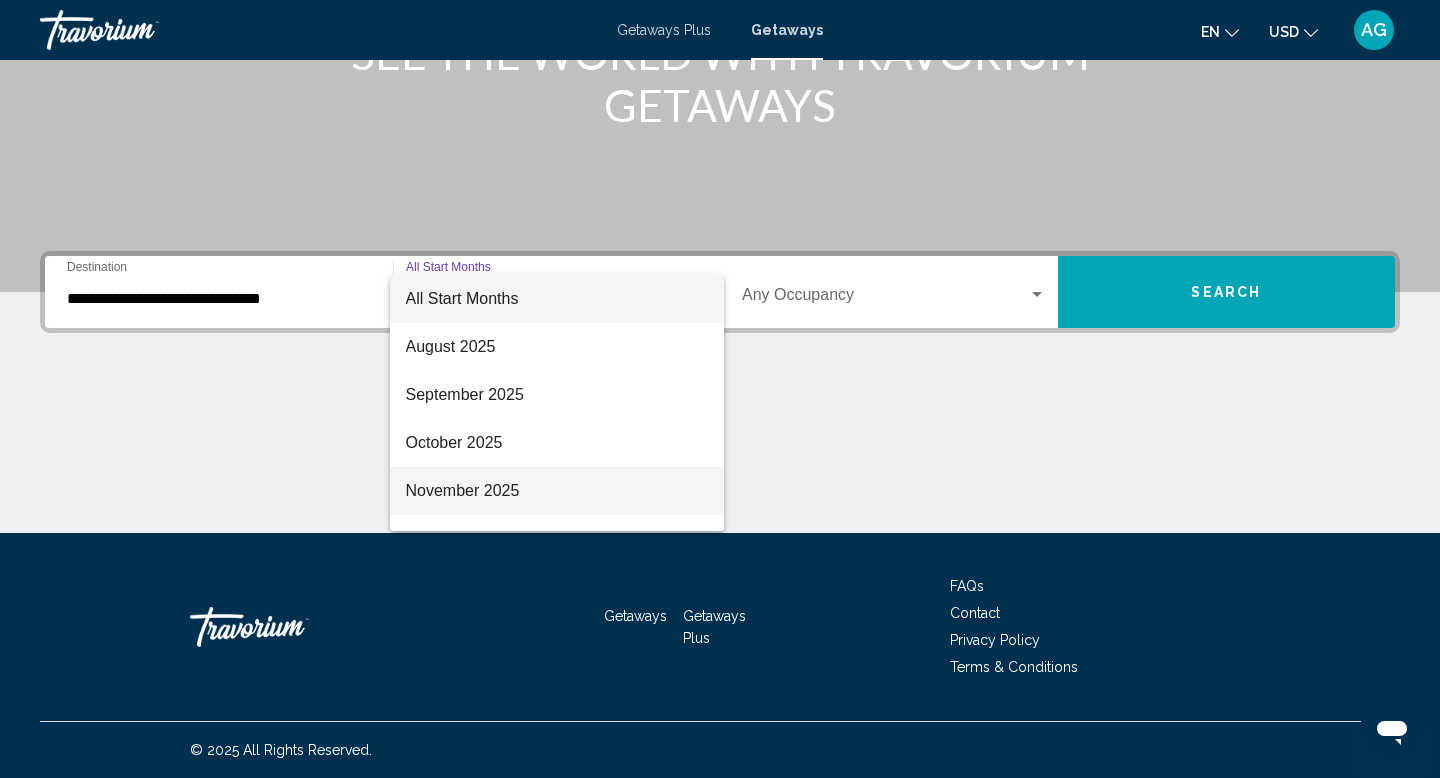 click on "November 2025" at bounding box center (557, 491) 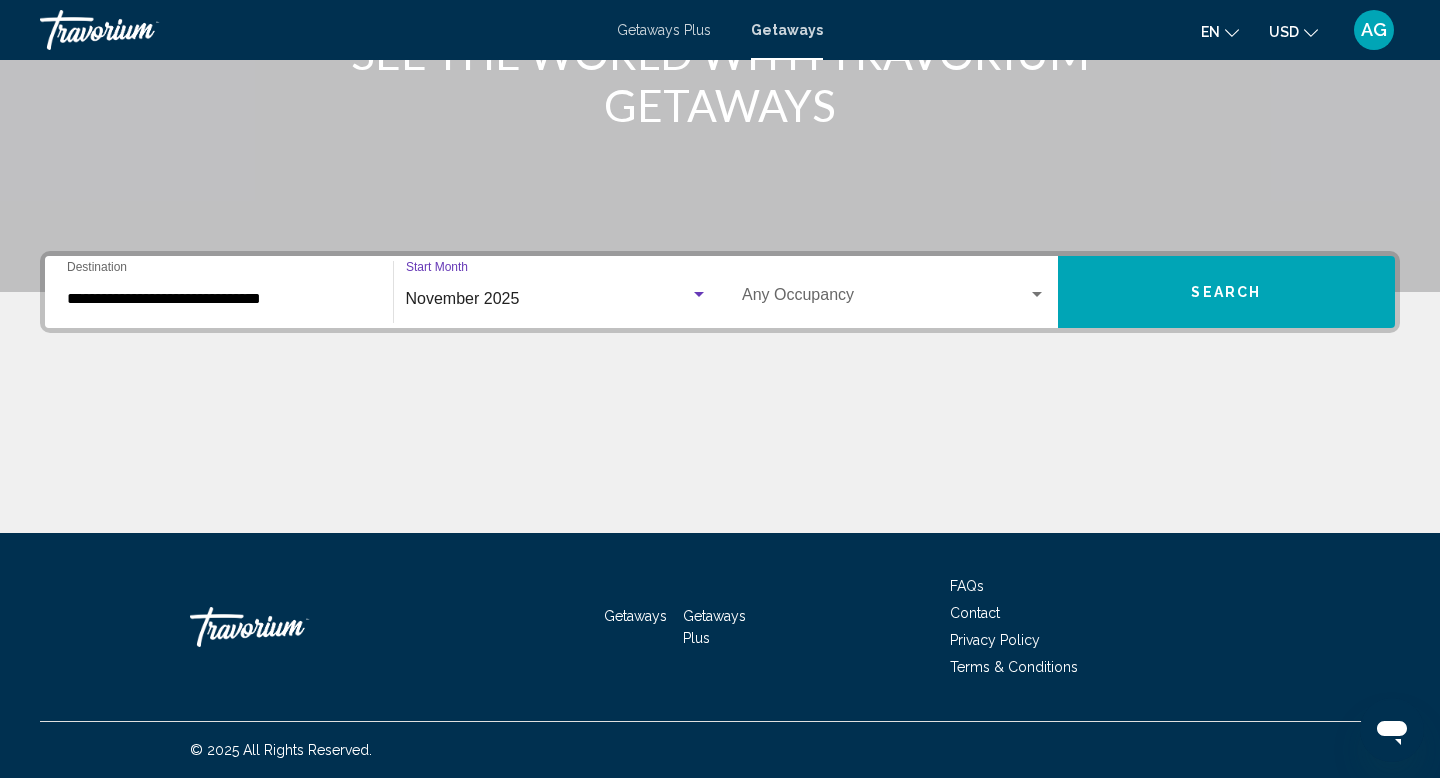 click on "Search" at bounding box center (1227, 292) 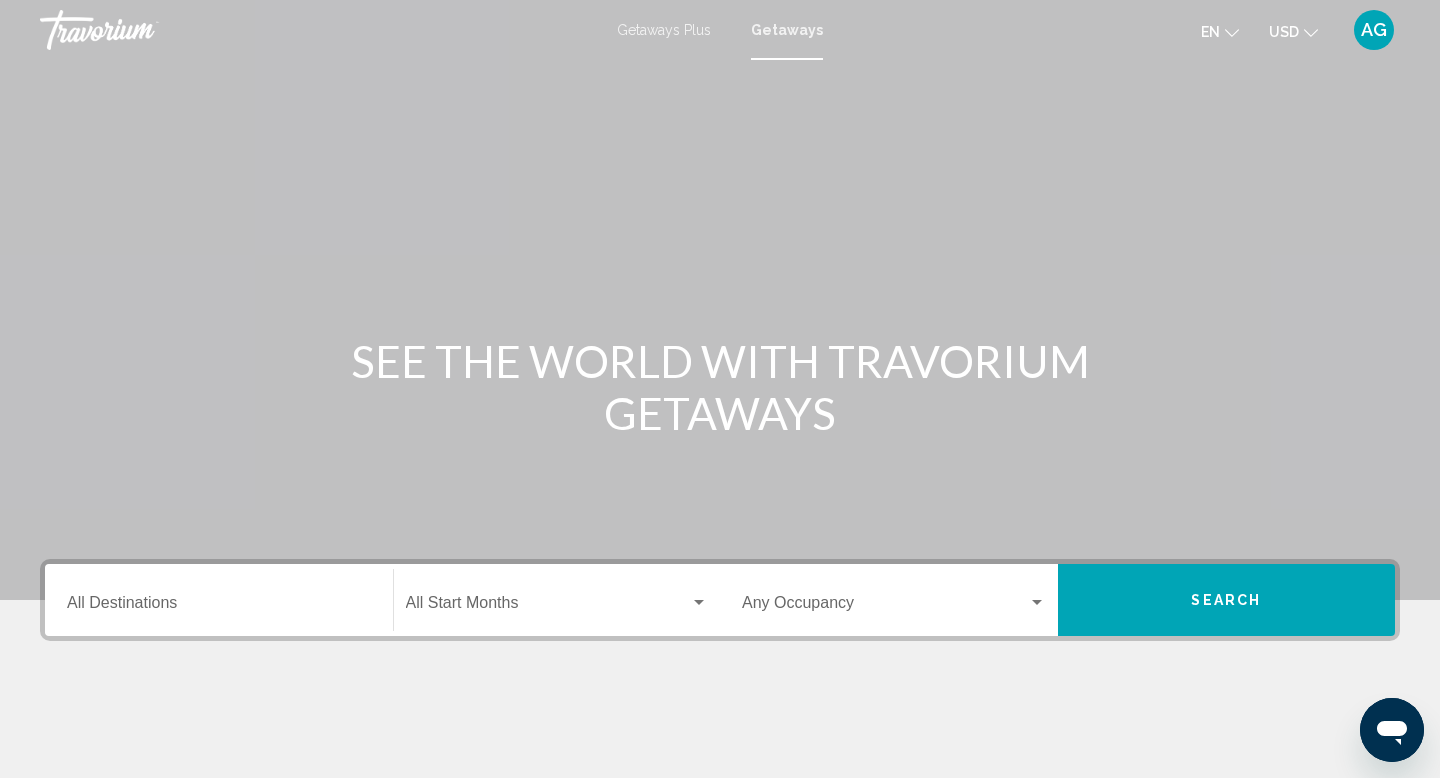 click on "Destination All Destinations" at bounding box center (219, 600) 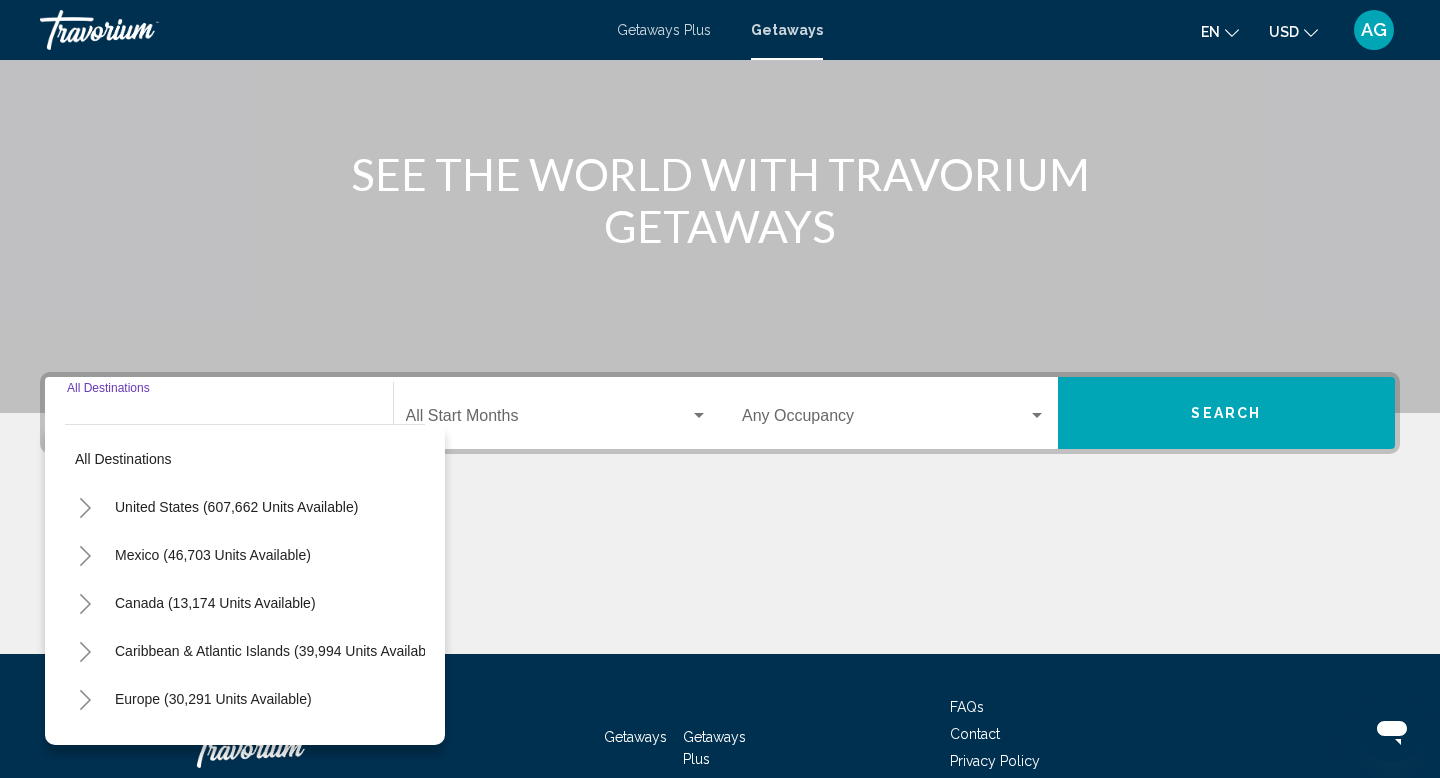 scroll, scrollTop: 308, scrollLeft: 0, axis: vertical 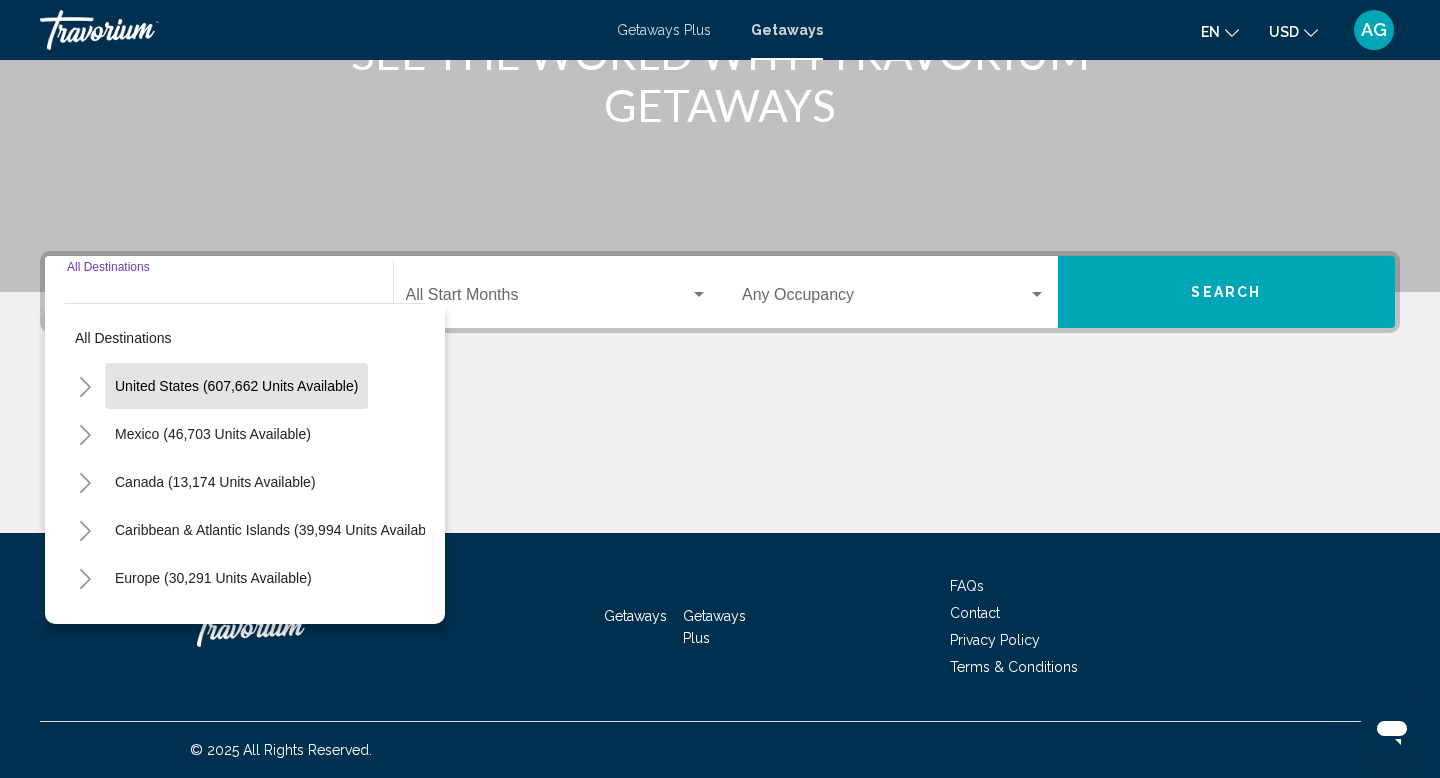 click on "United States (607,662 units available)" at bounding box center [213, 434] 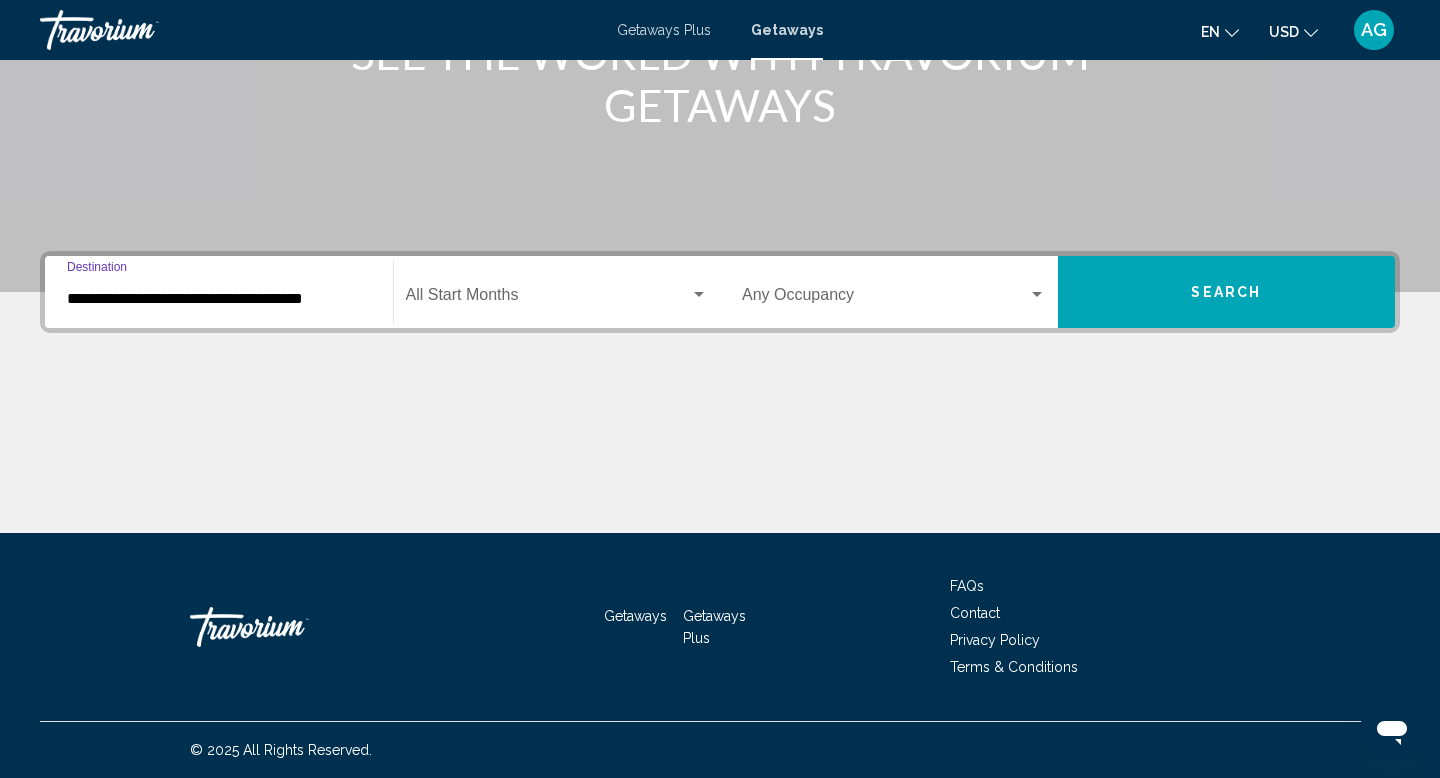 click on "Search" at bounding box center [1226, 293] 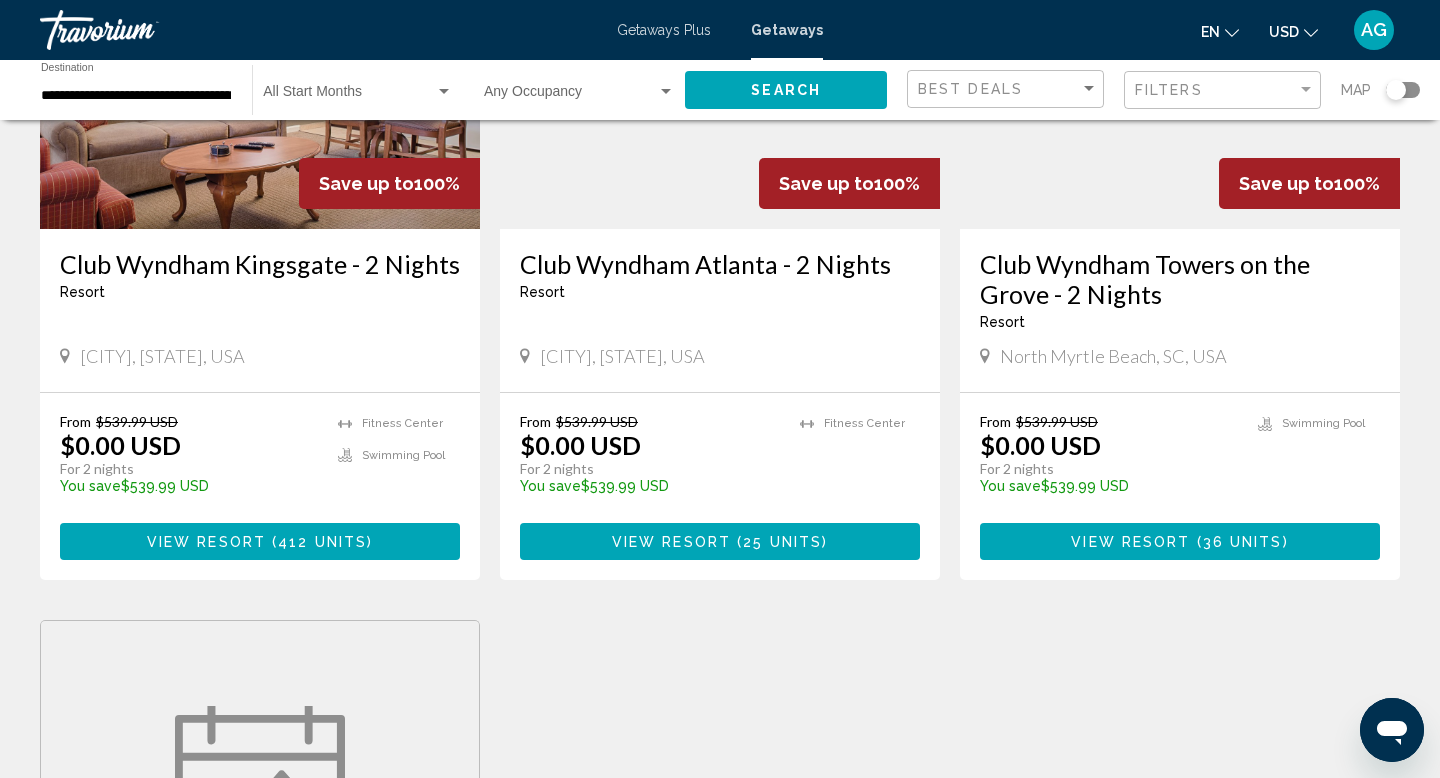 scroll, scrollTop: 1727, scrollLeft: 0, axis: vertical 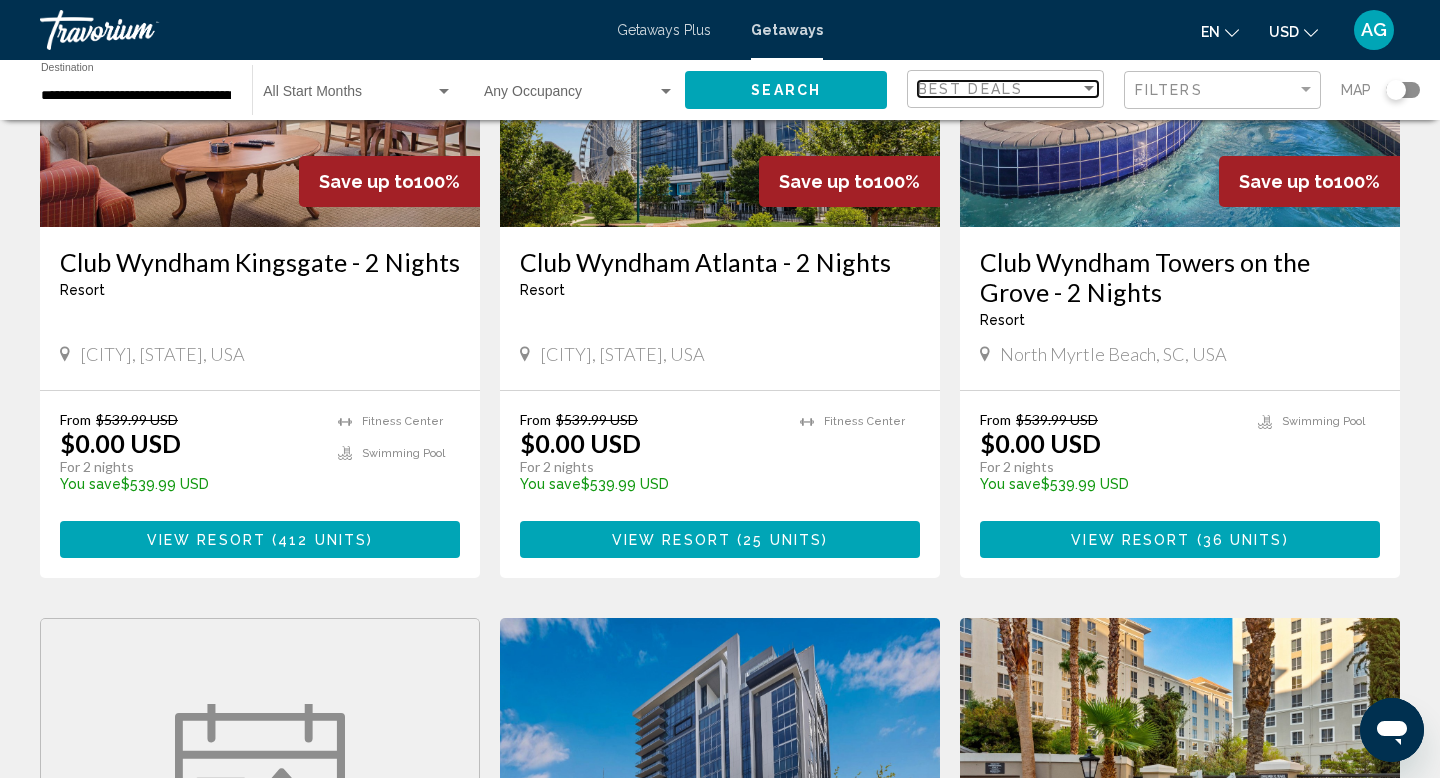 click at bounding box center [1089, 89] 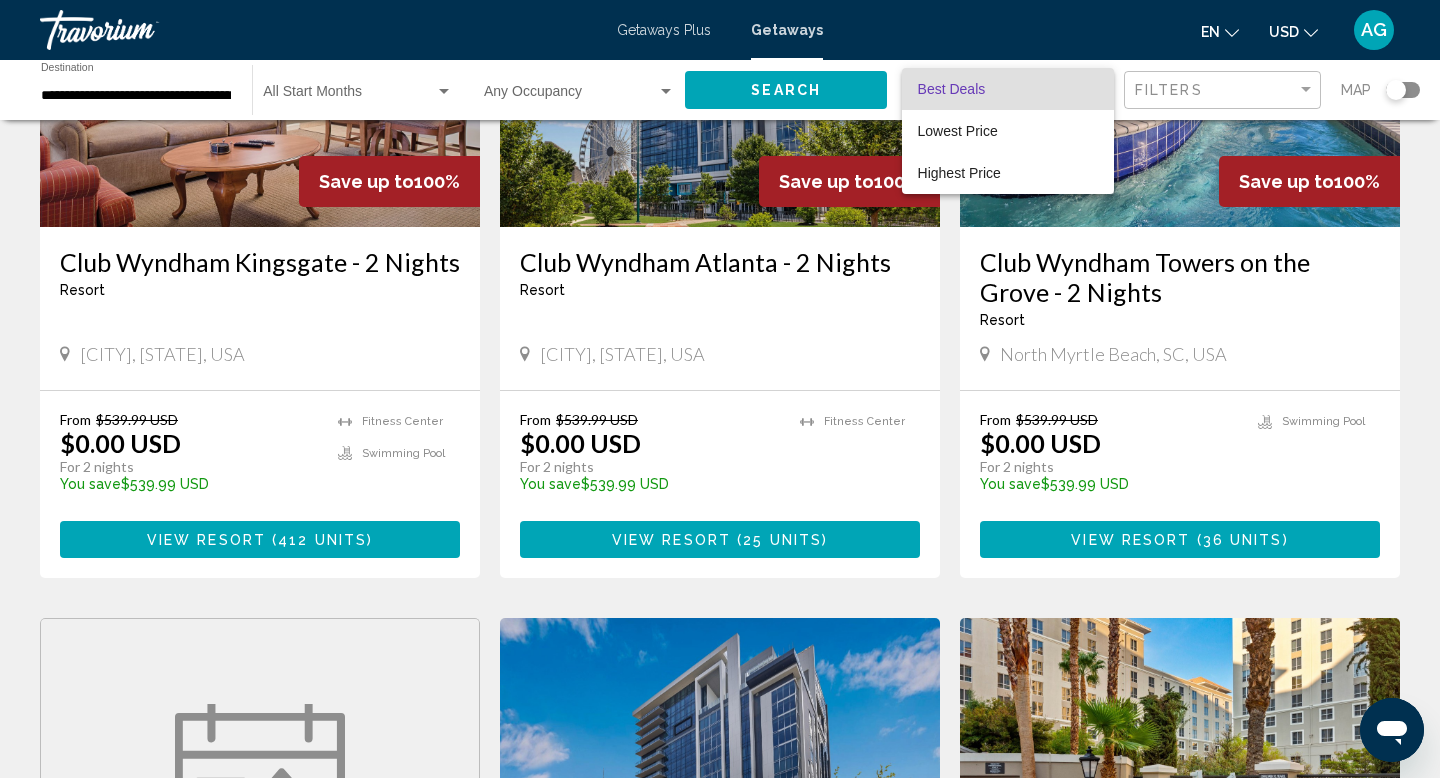 click at bounding box center (720, 389) 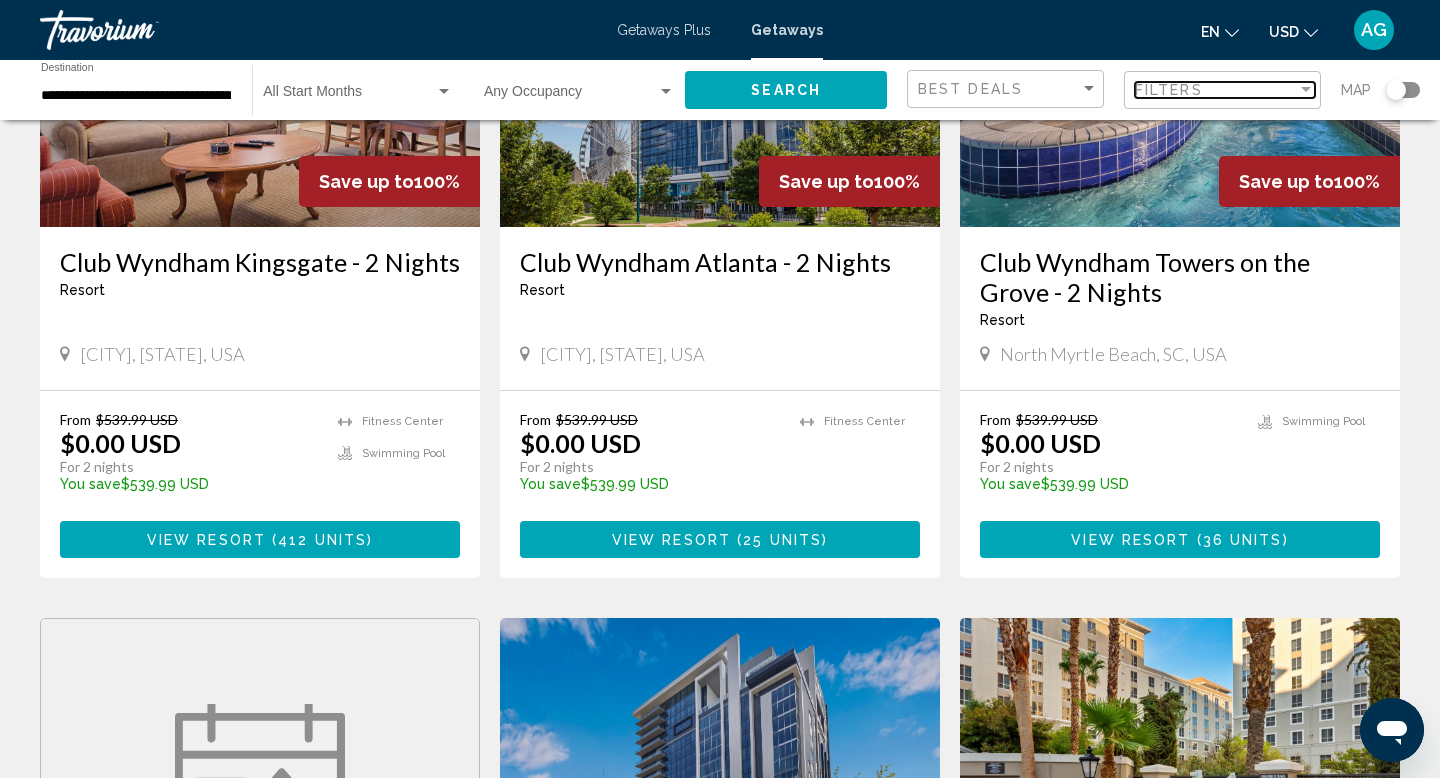 click on "Filters" at bounding box center (1216, 90) 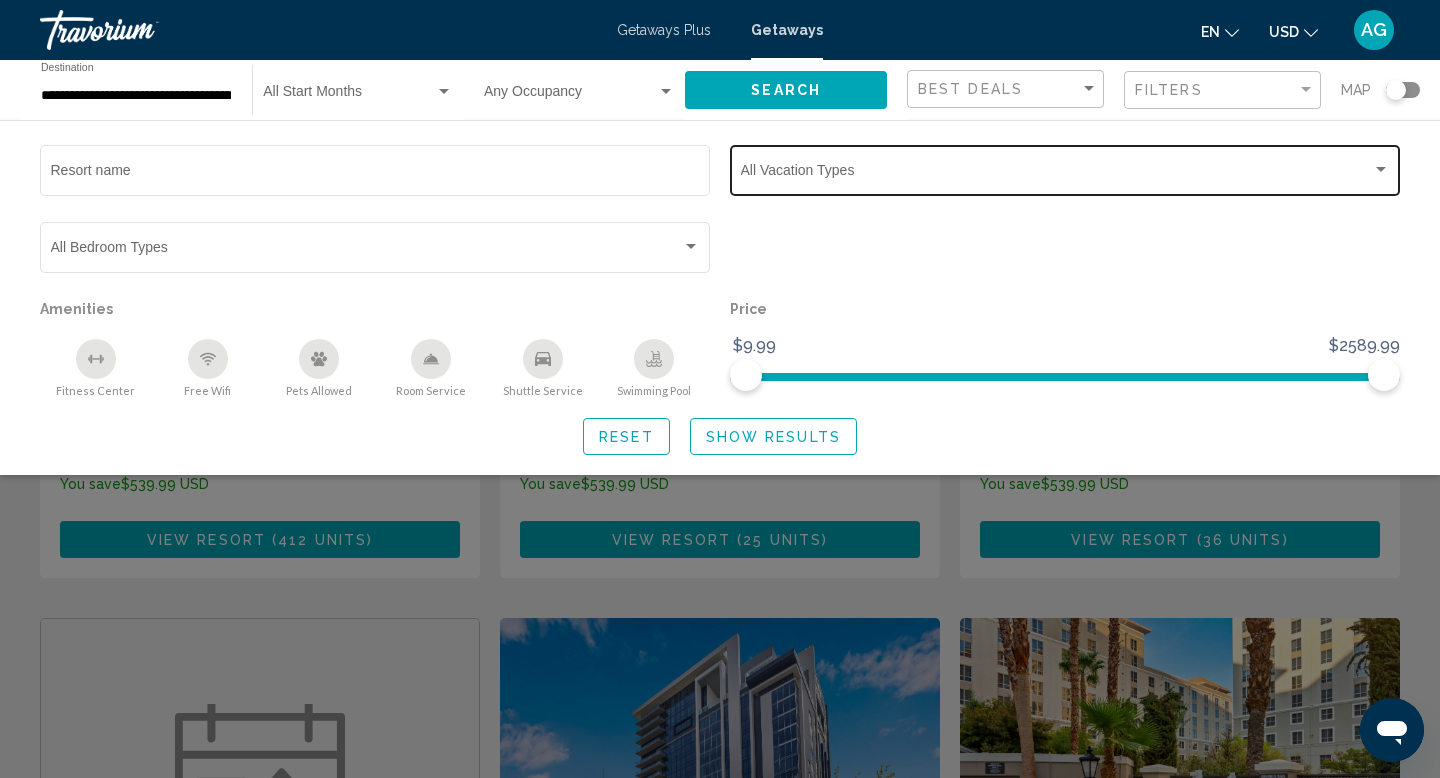 click at bounding box center (1381, 170) 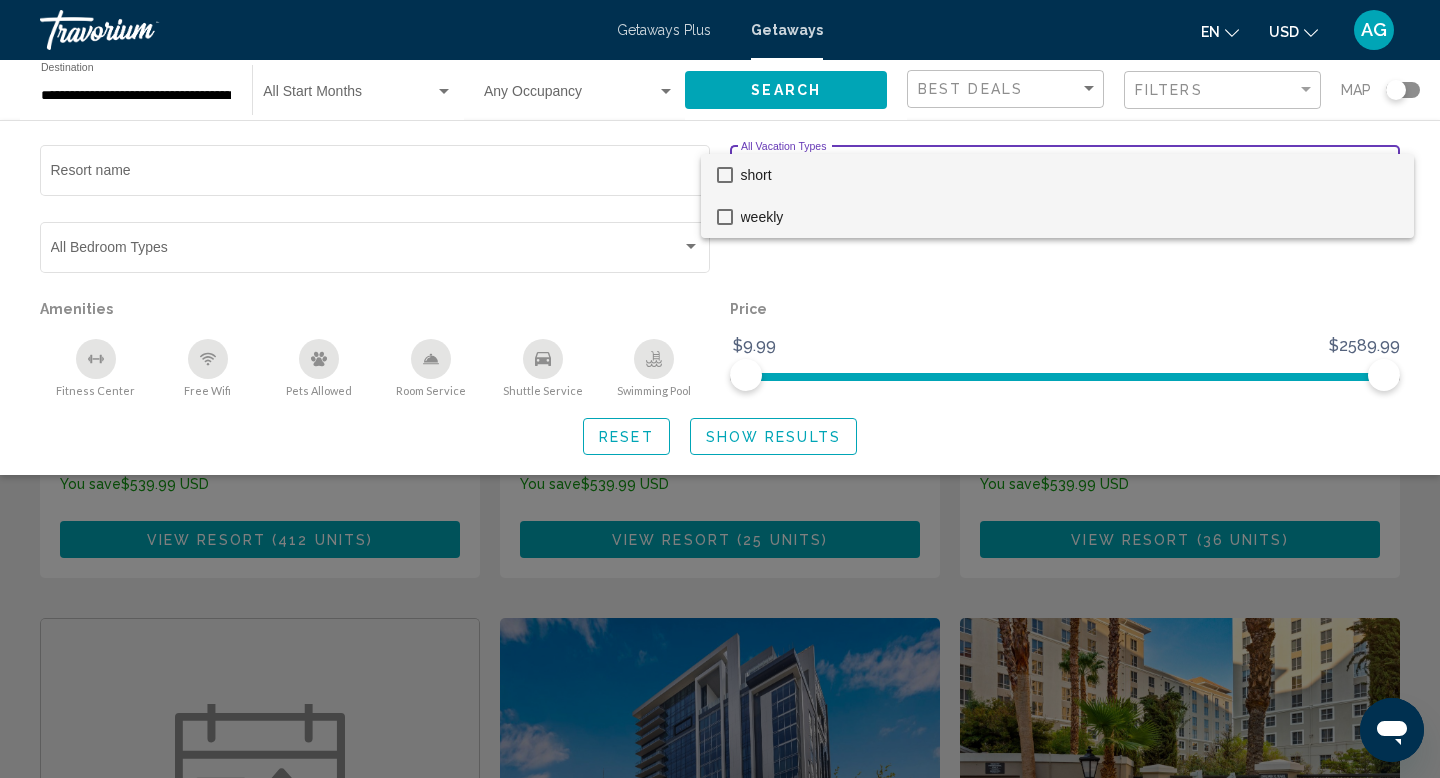 click at bounding box center (725, 217) 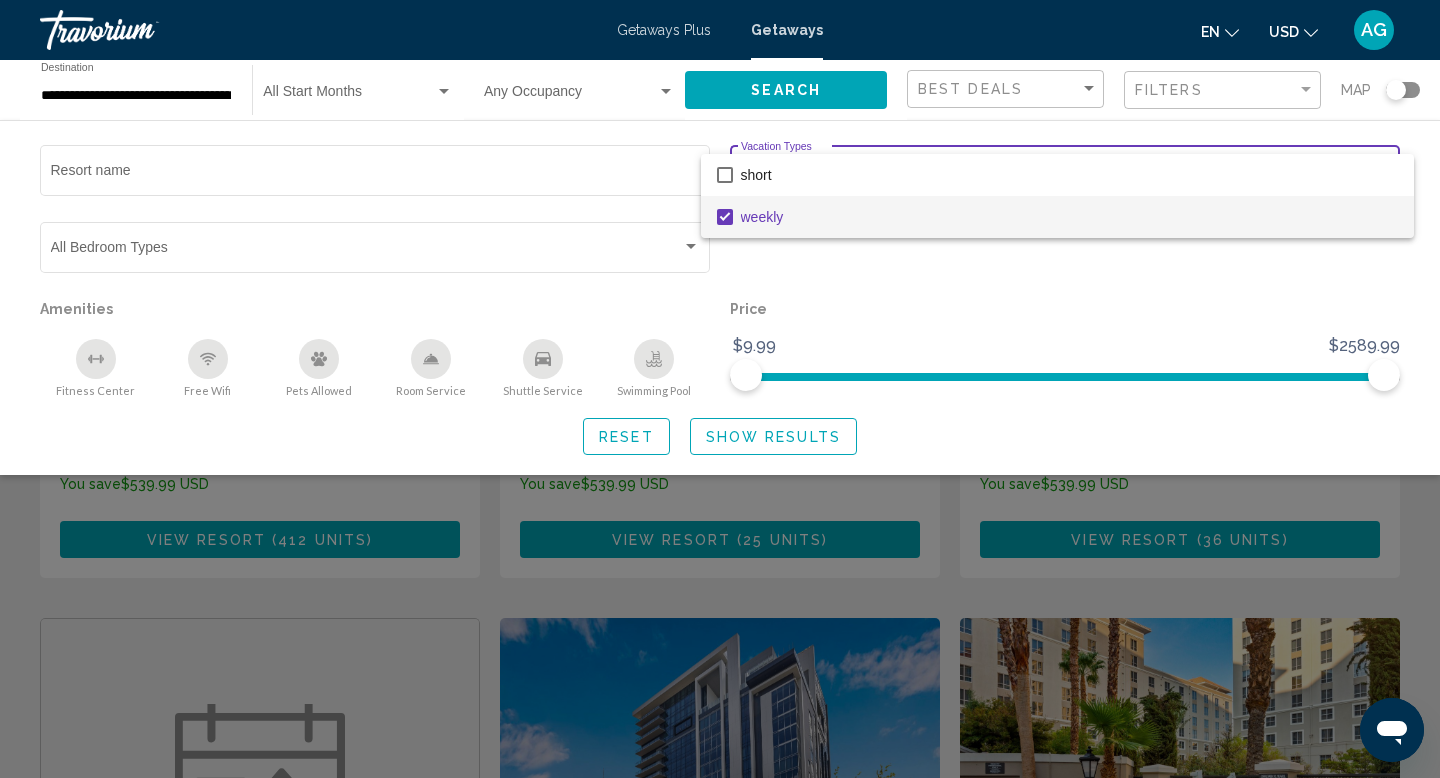 click at bounding box center (720, 389) 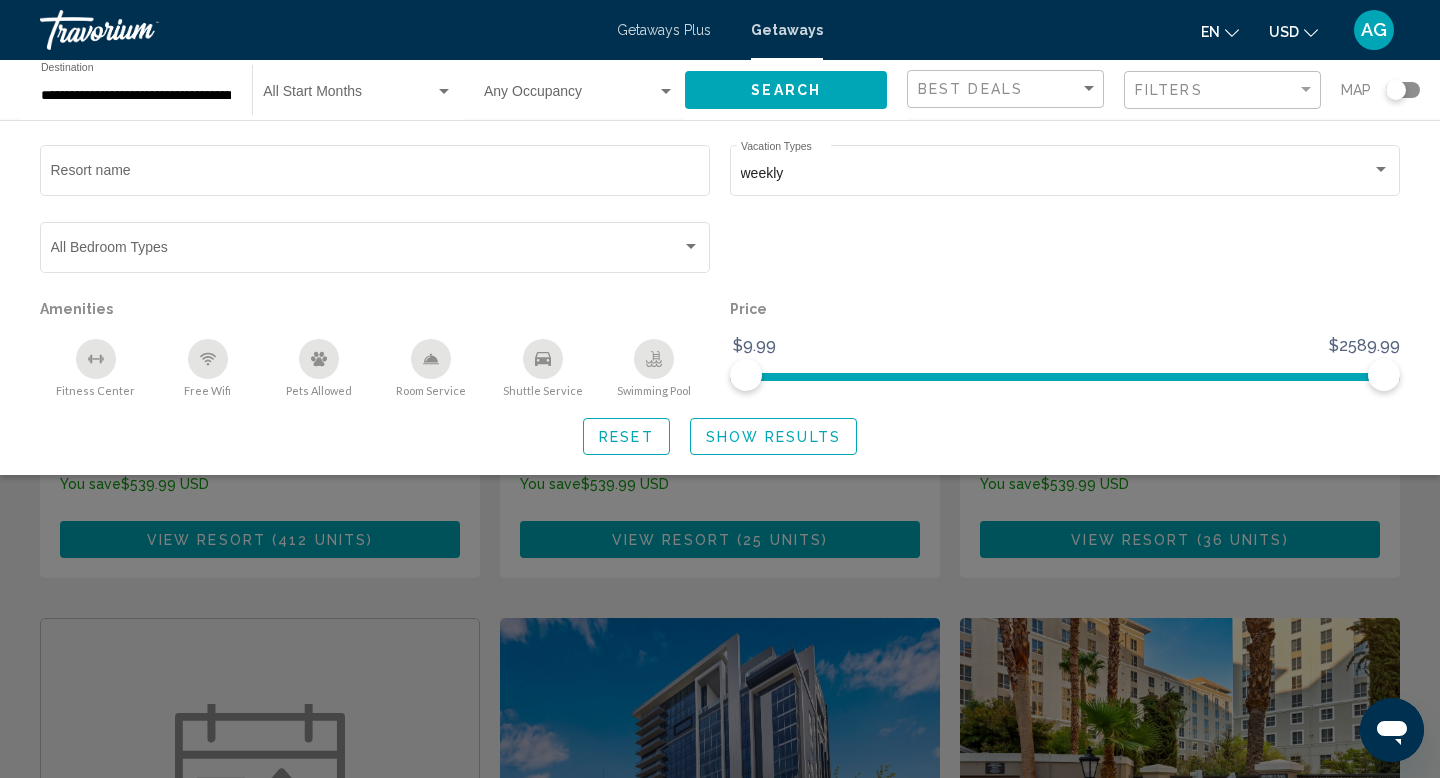 click on "Show Results" 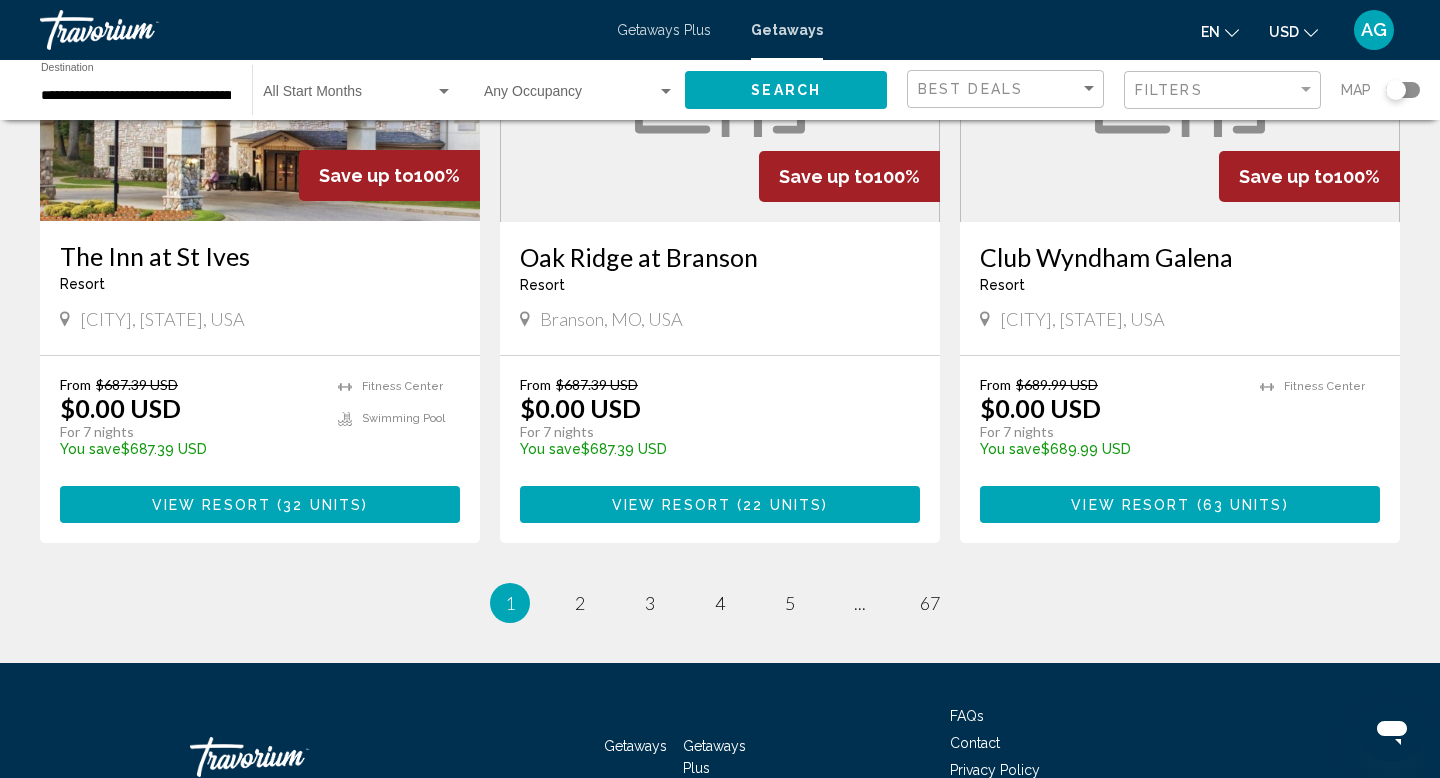 scroll, scrollTop: 2410, scrollLeft: 0, axis: vertical 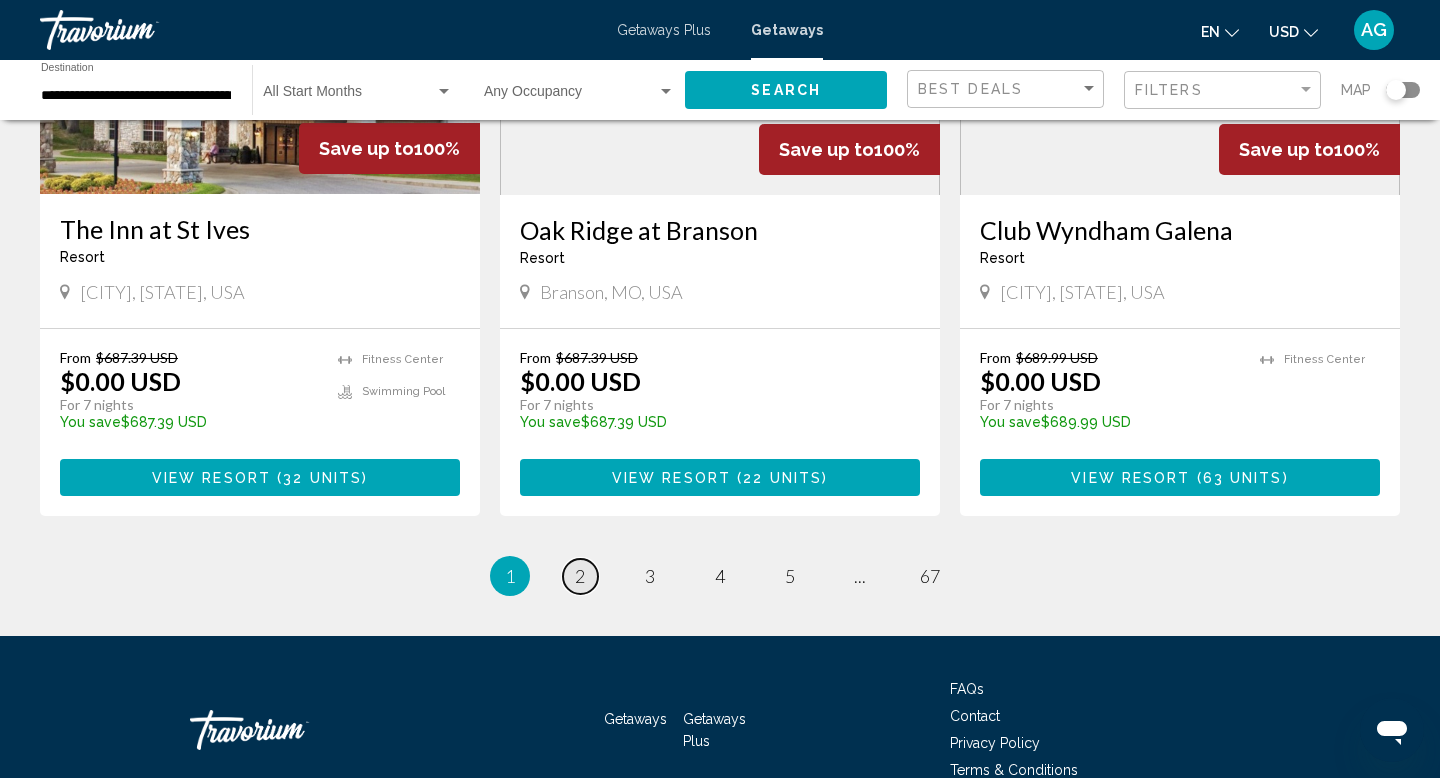 click on "2" at bounding box center (580, 576) 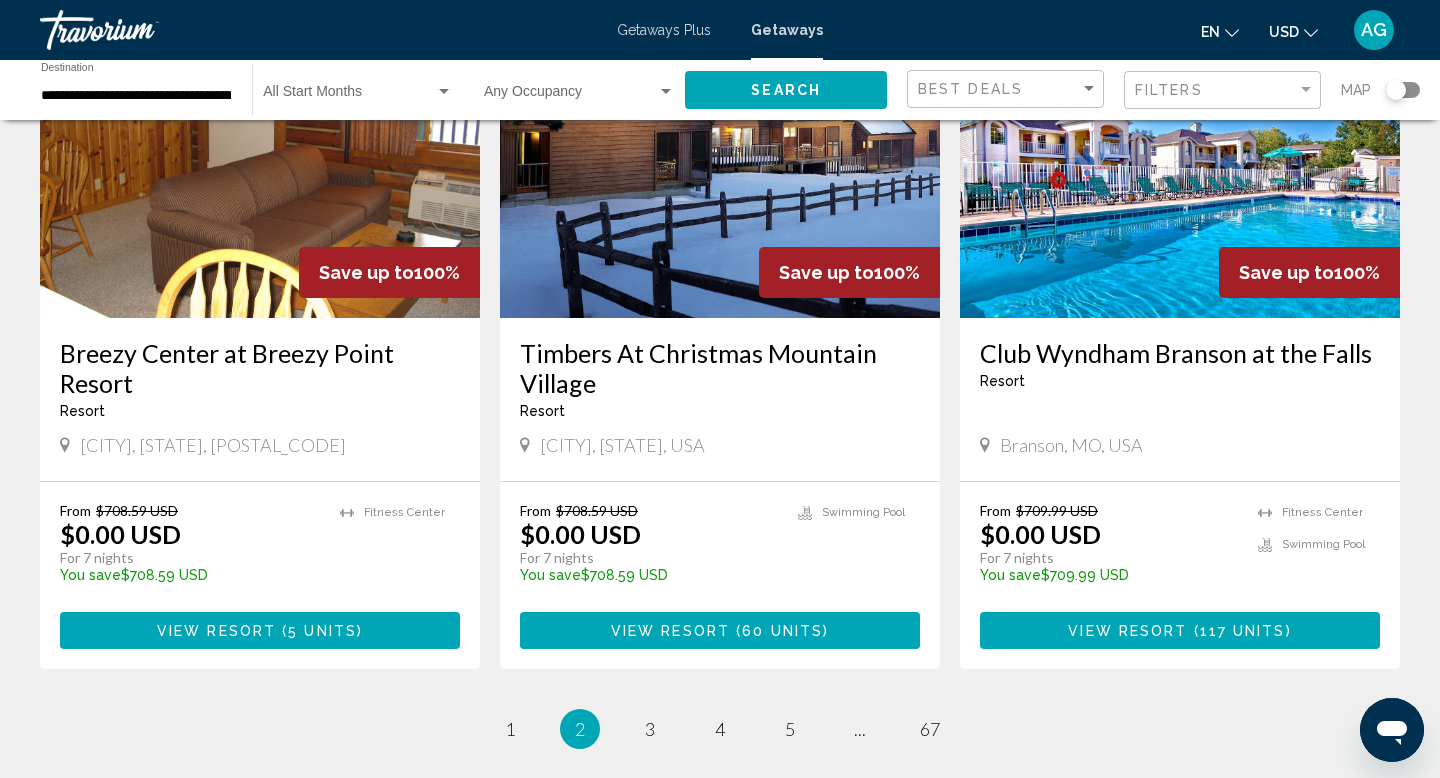 scroll, scrollTop: 2510, scrollLeft: 0, axis: vertical 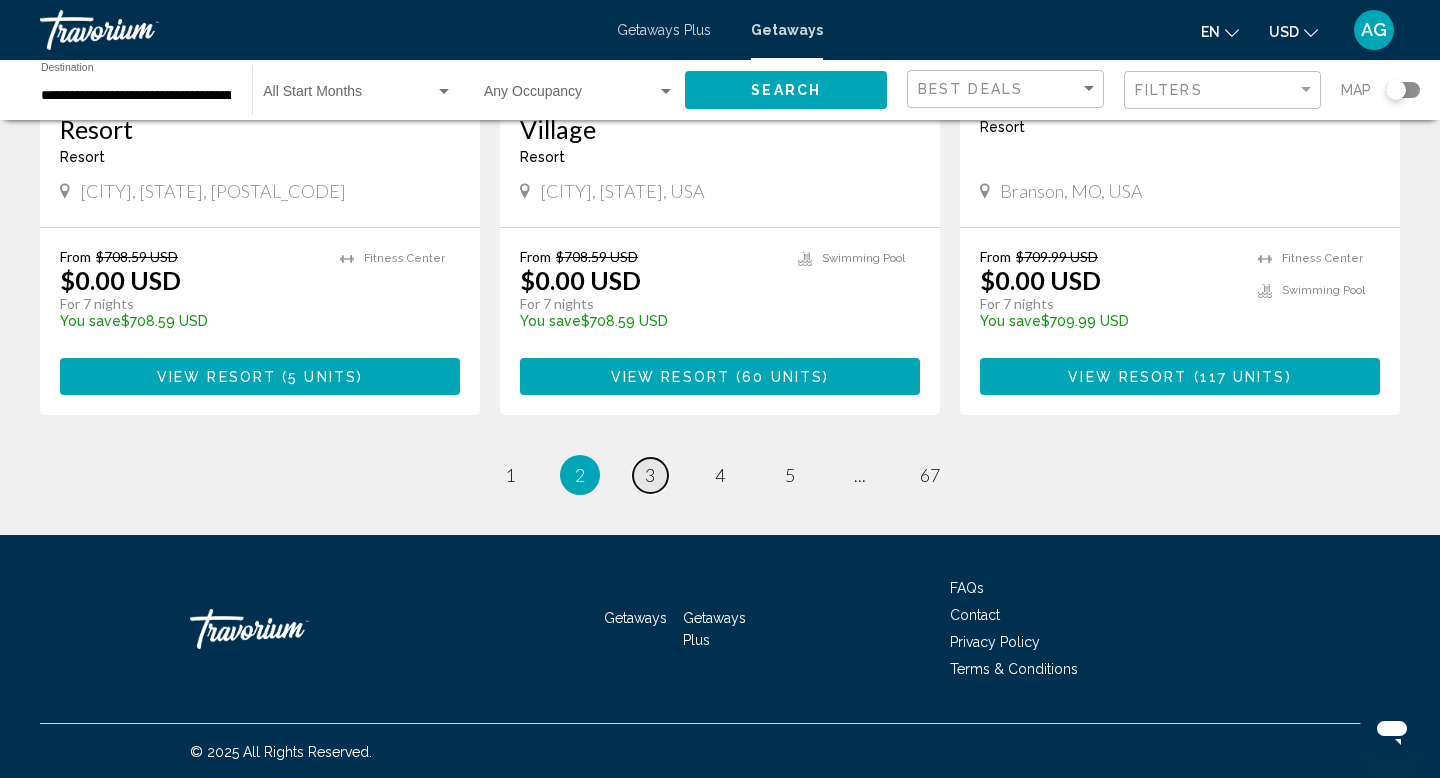 click on "3" at bounding box center [650, 475] 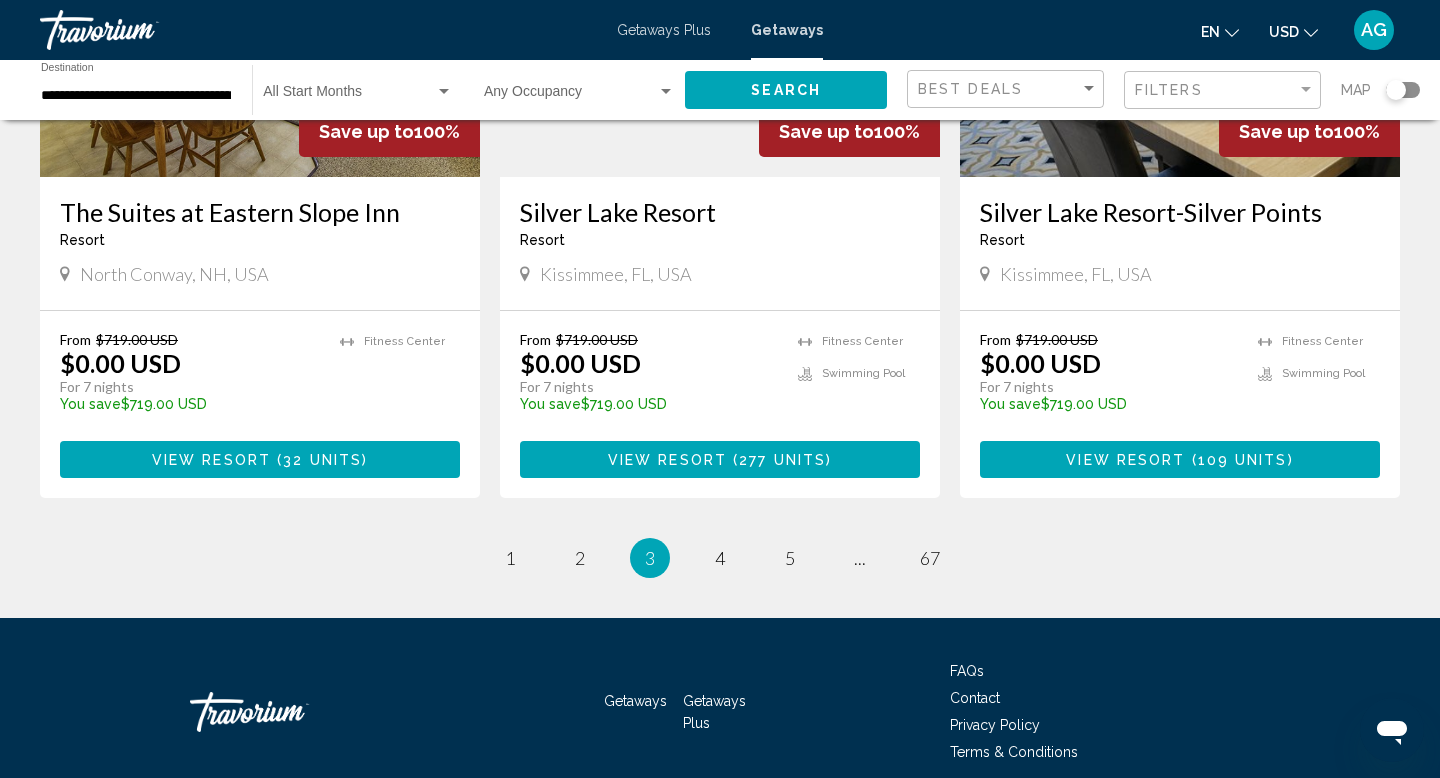 scroll, scrollTop: 2459, scrollLeft: 0, axis: vertical 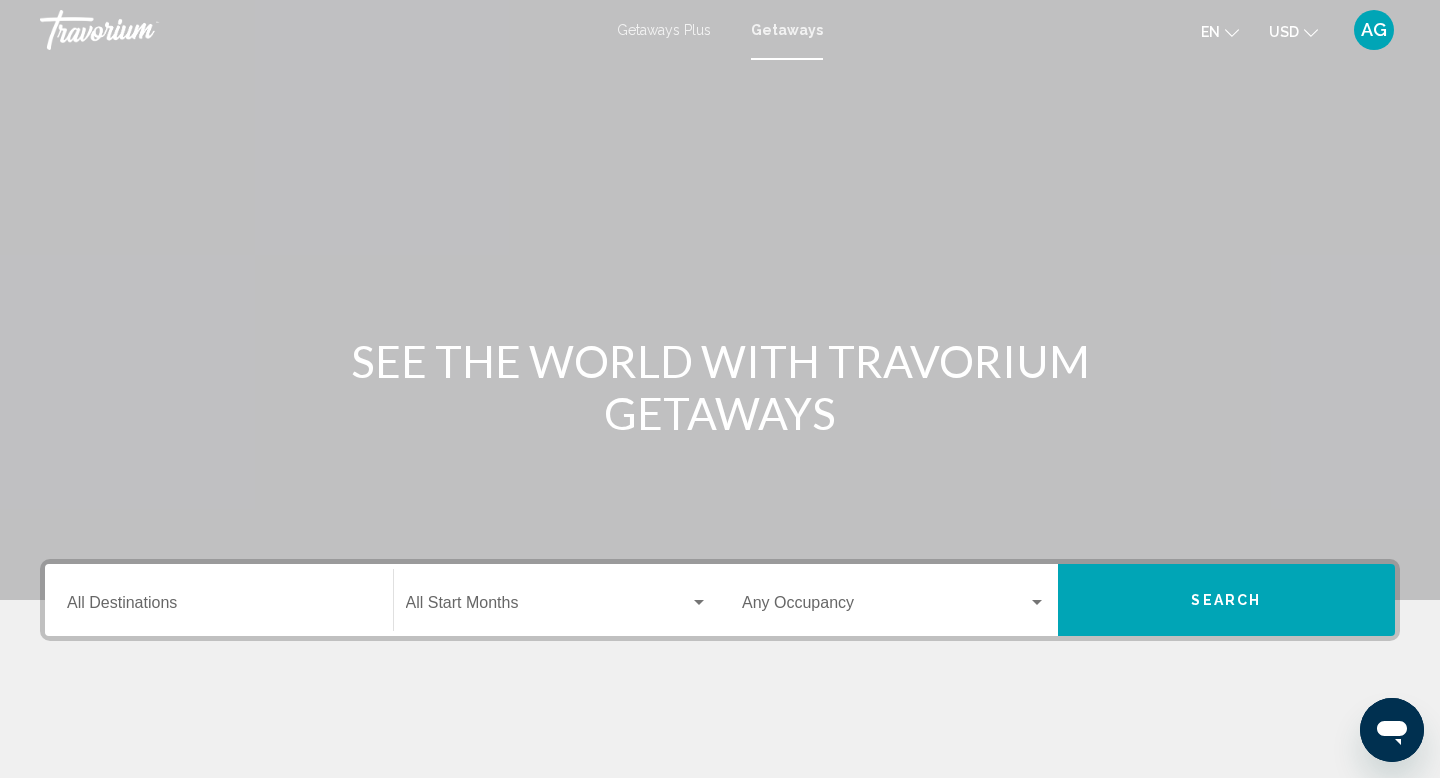 click on "Destination All Destinations" at bounding box center [219, 600] 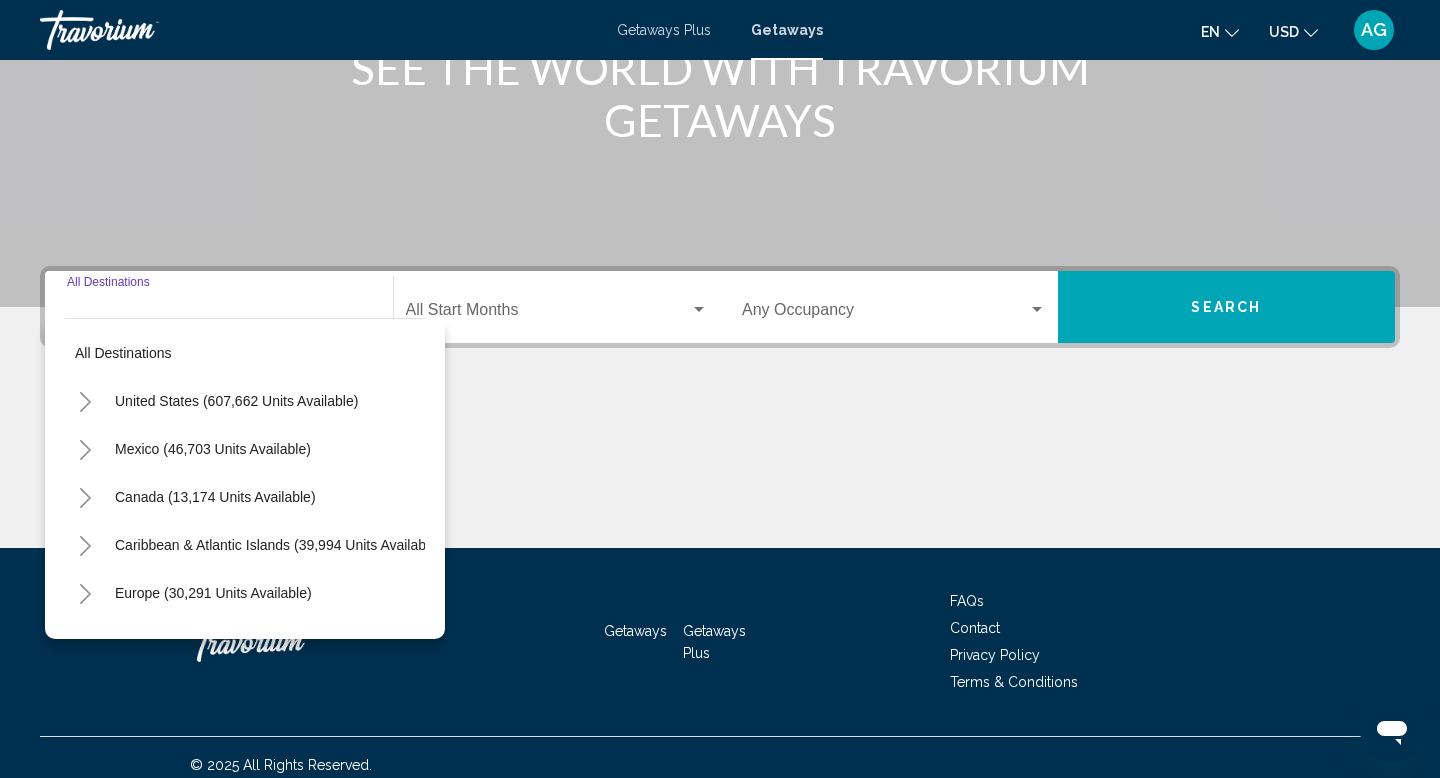 scroll, scrollTop: 308, scrollLeft: 0, axis: vertical 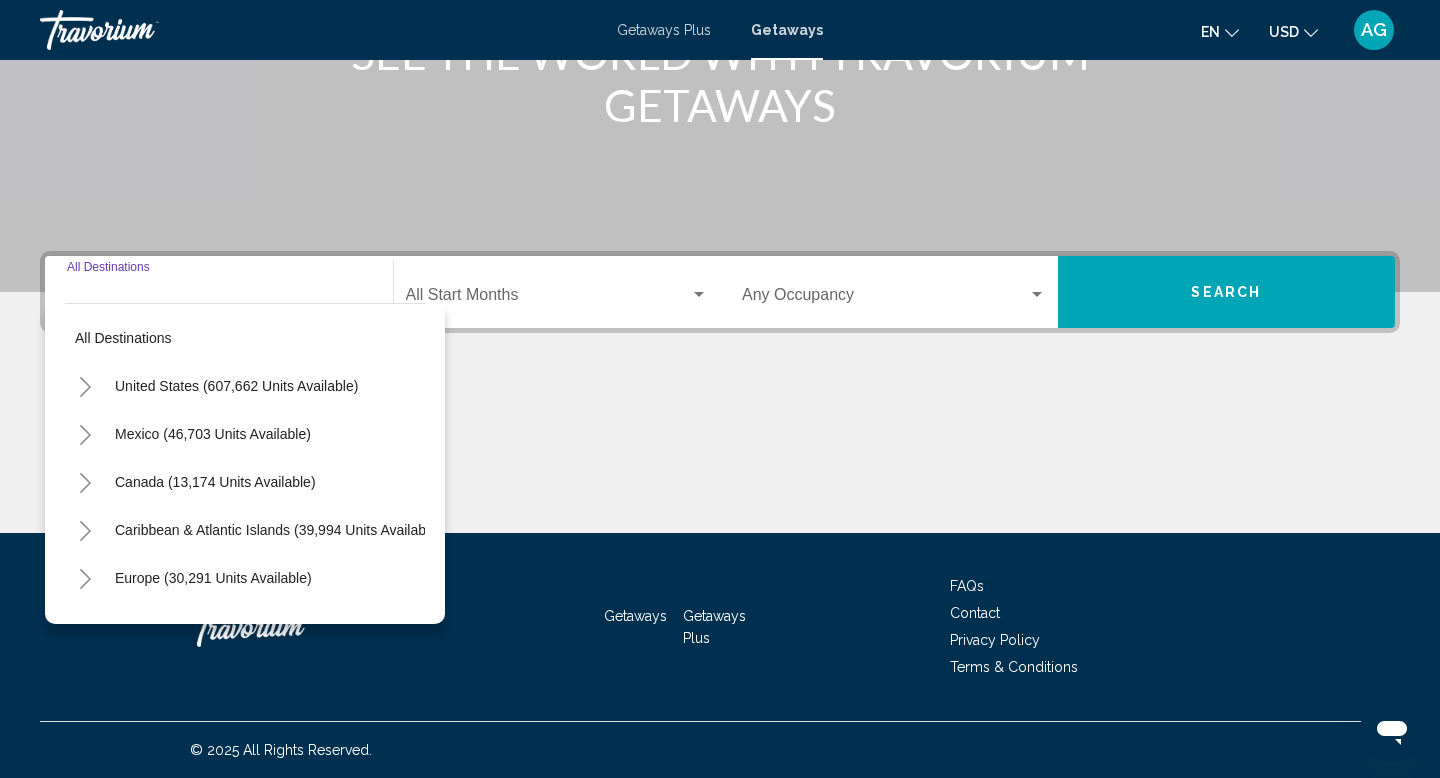 click 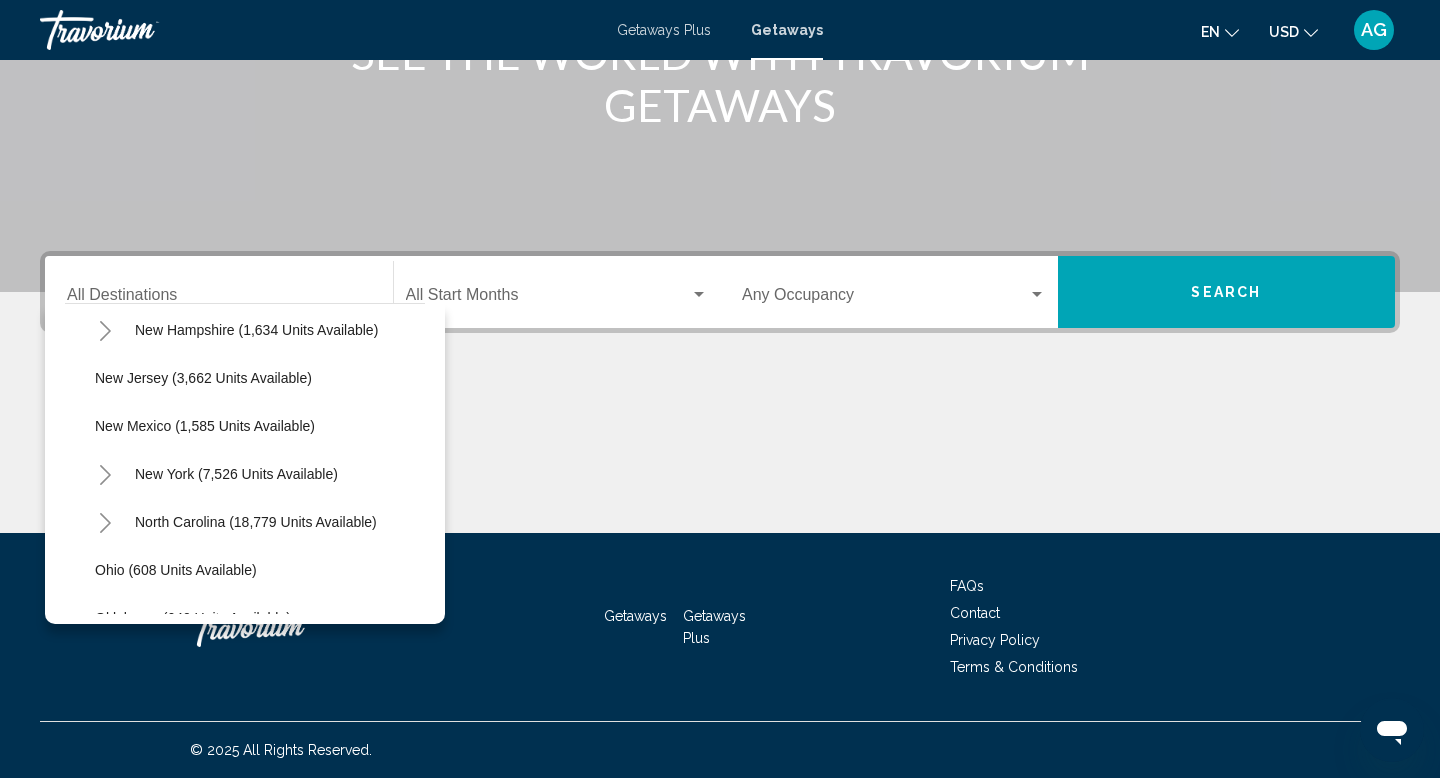 scroll, scrollTop: 1313, scrollLeft: 0, axis: vertical 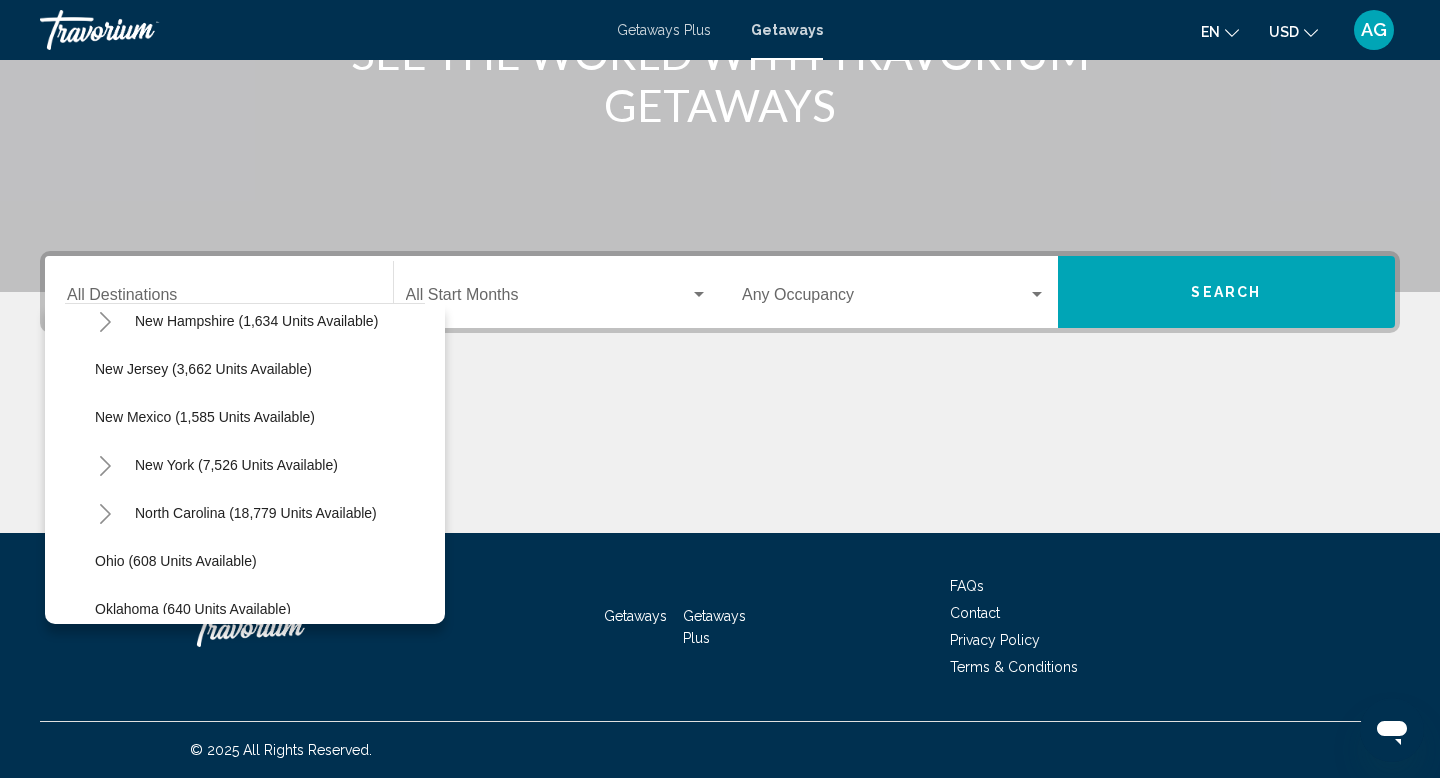 click on "New York (7,526 units available)" 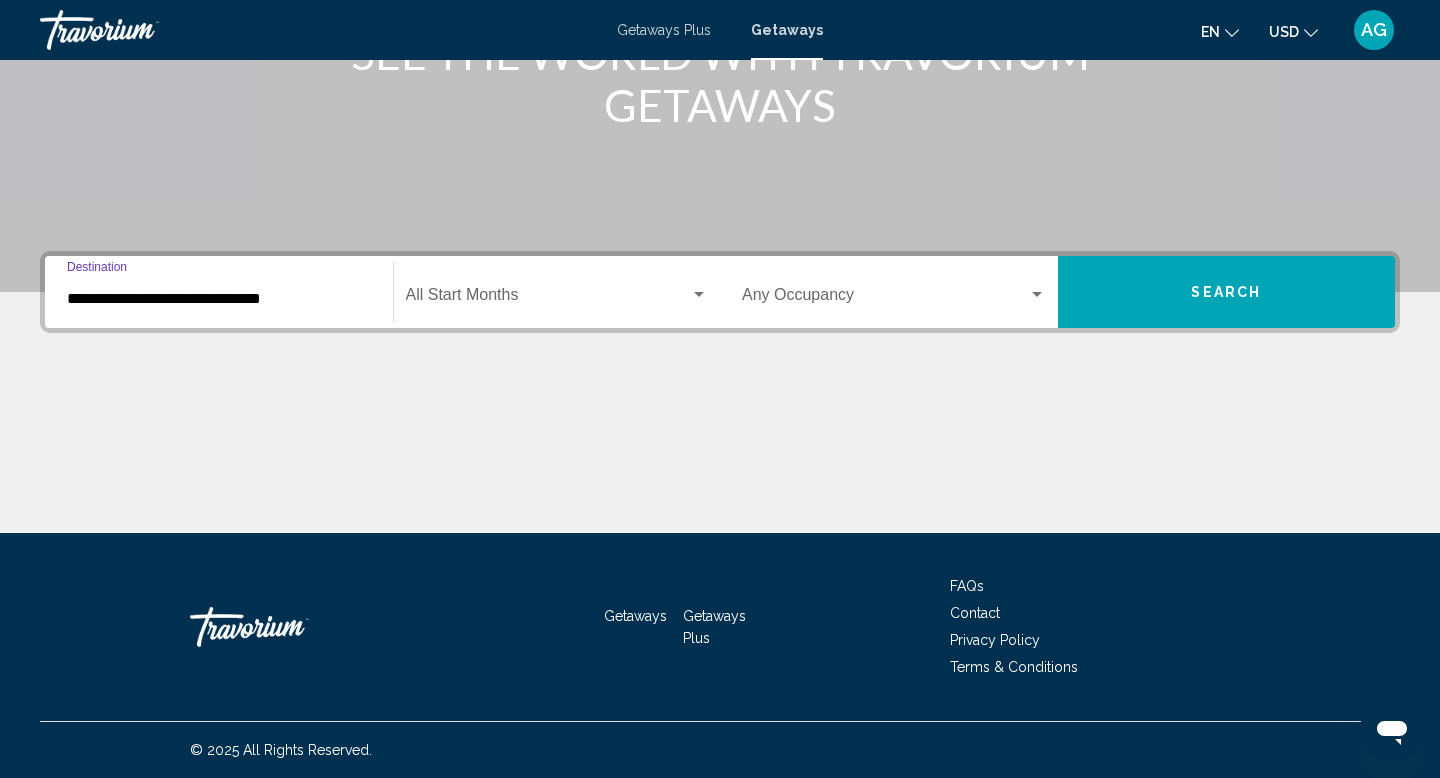 click on "Search" at bounding box center (1227, 292) 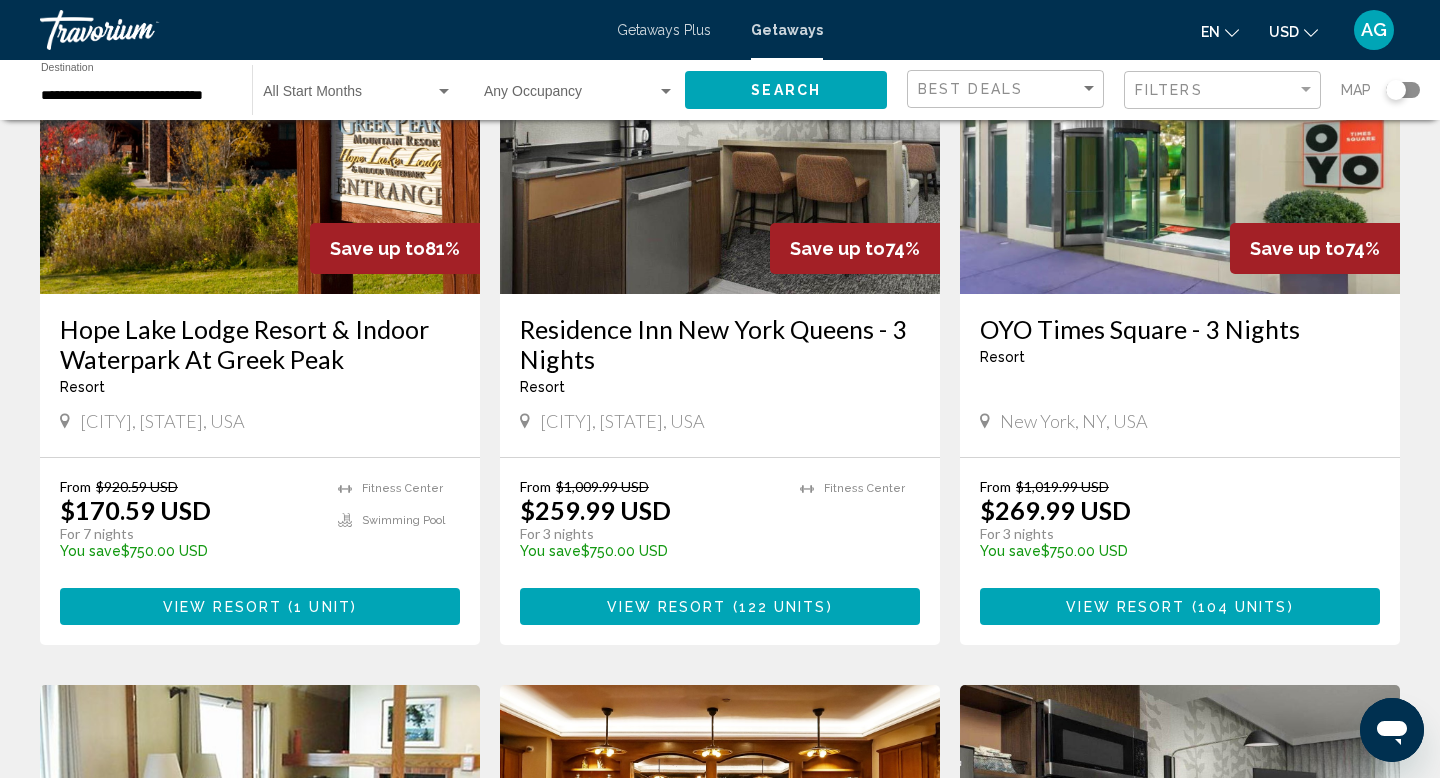 scroll, scrollTop: 0, scrollLeft: 0, axis: both 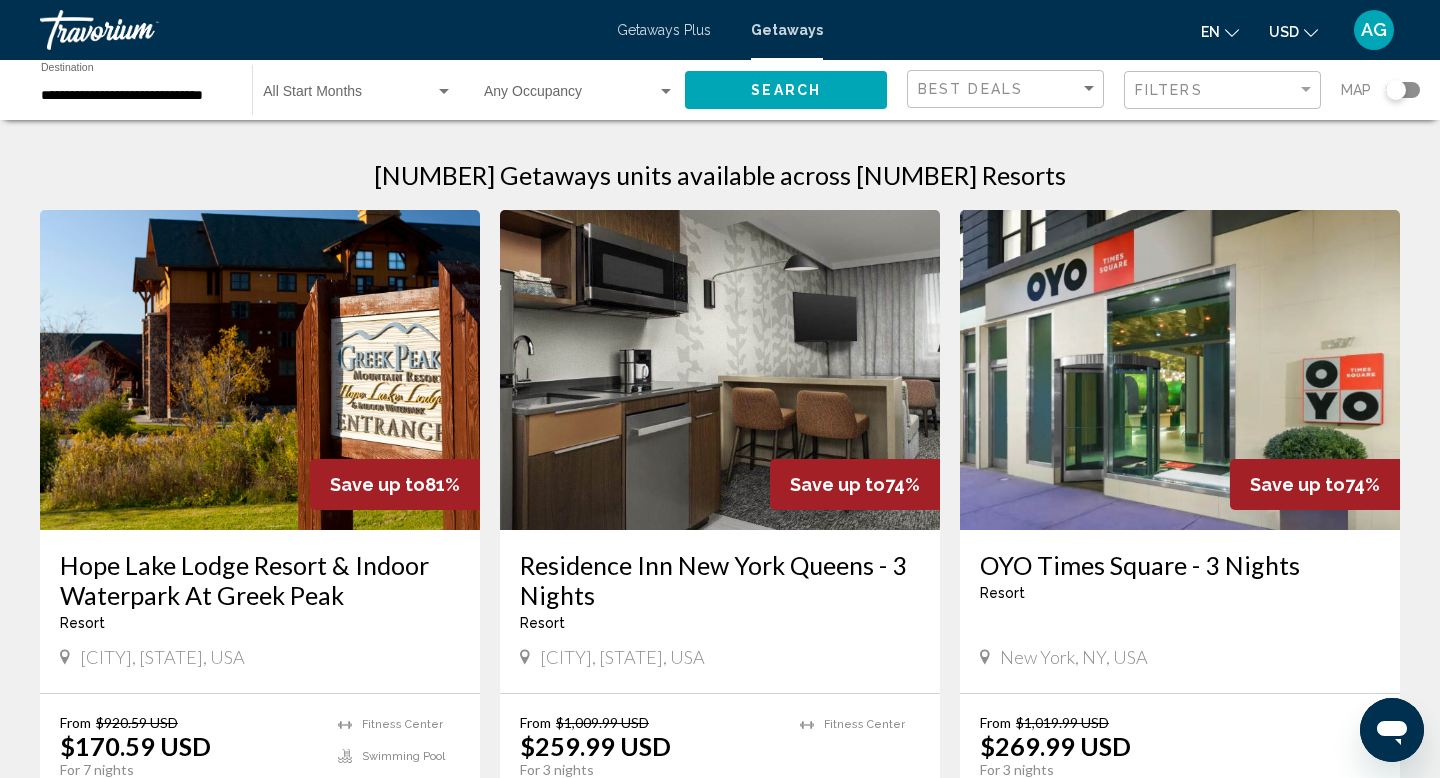 click at bounding box center (1180, 370) 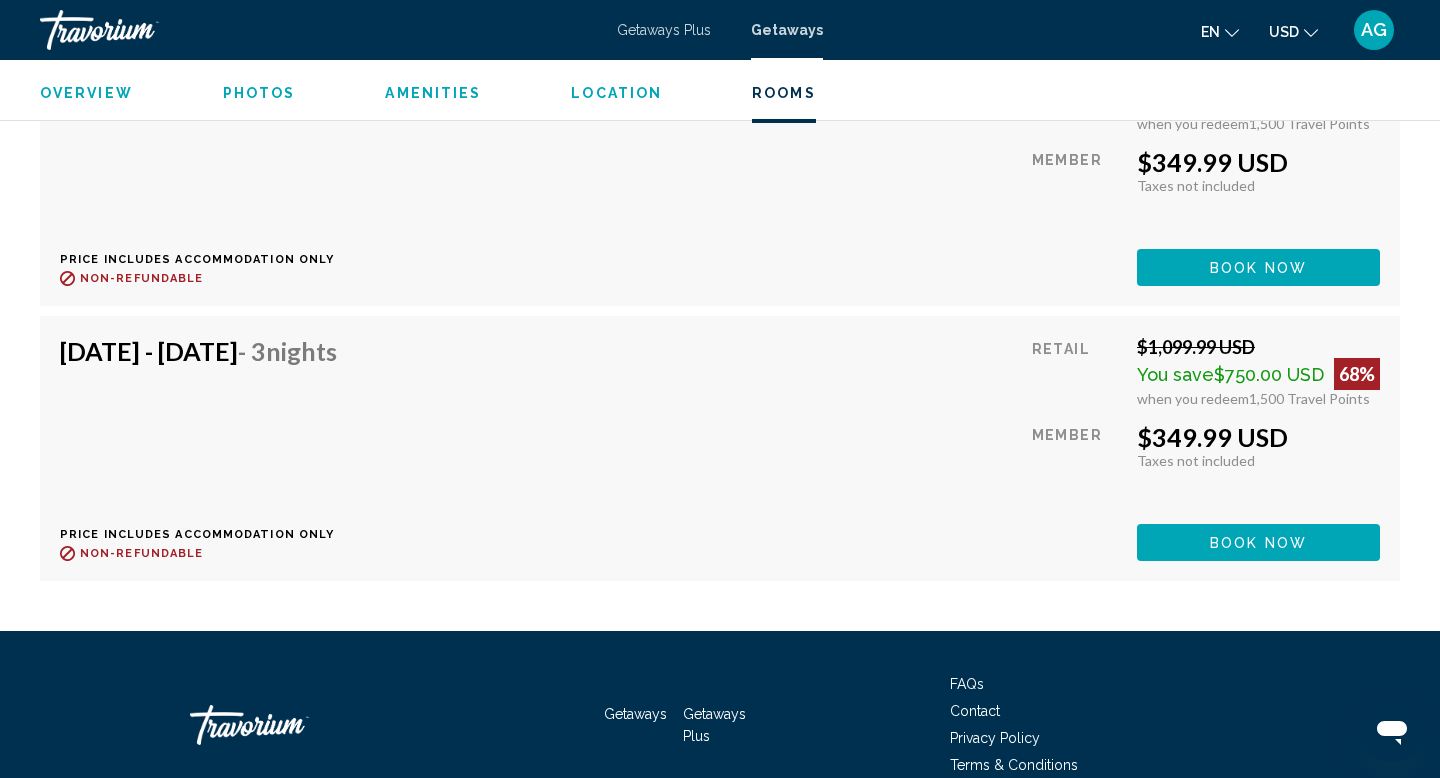 scroll, scrollTop: 17430, scrollLeft: 0, axis: vertical 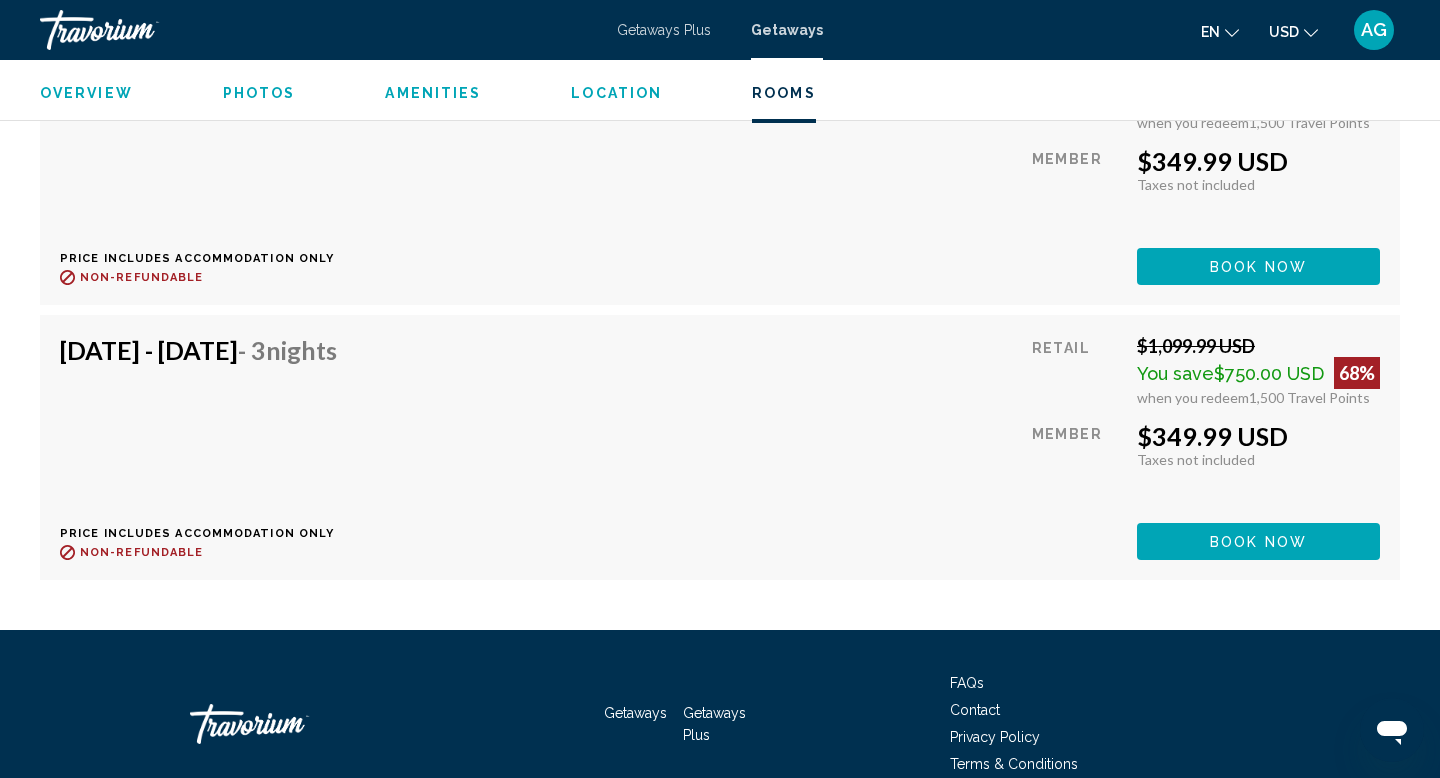 click on "Book now" at bounding box center [1258, -13778] 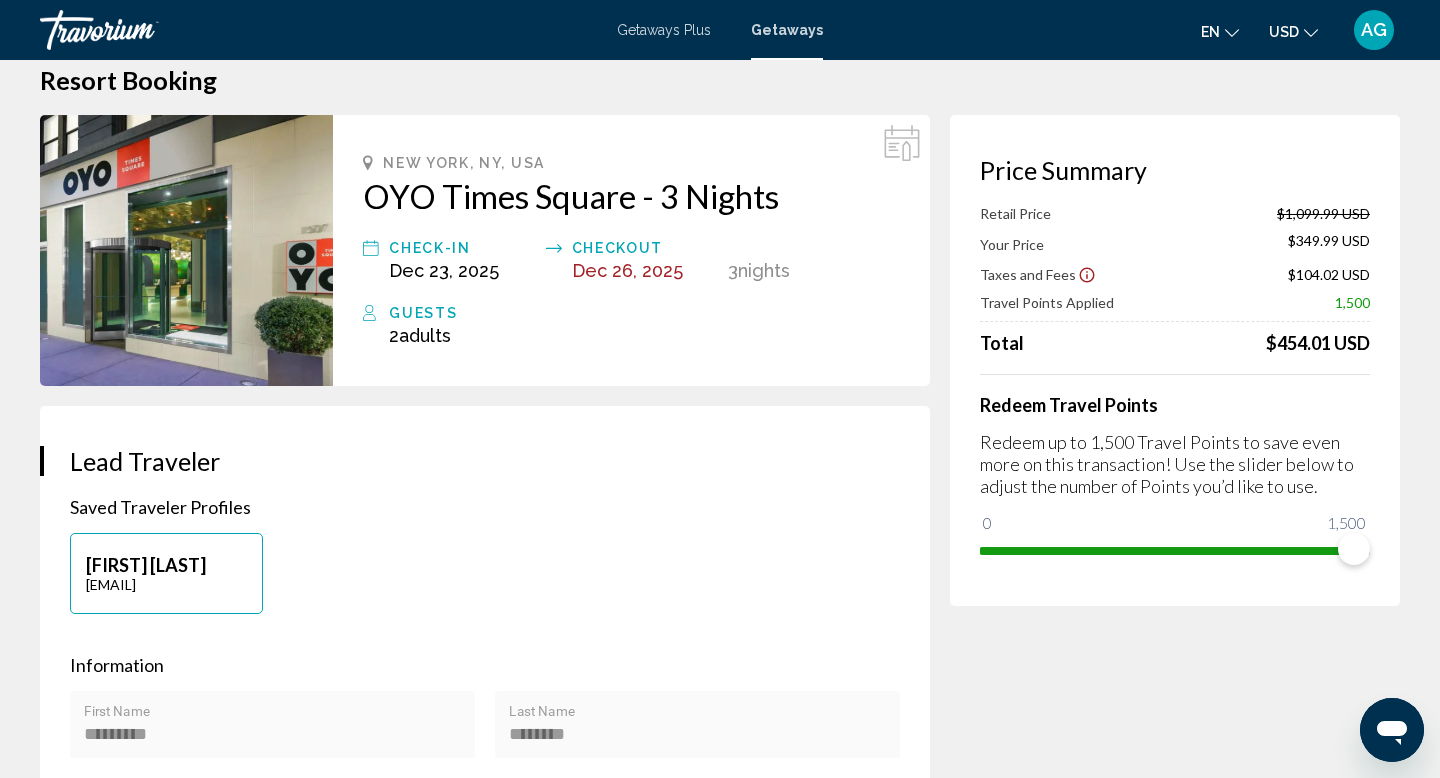 scroll, scrollTop: 32, scrollLeft: 0, axis: vertical 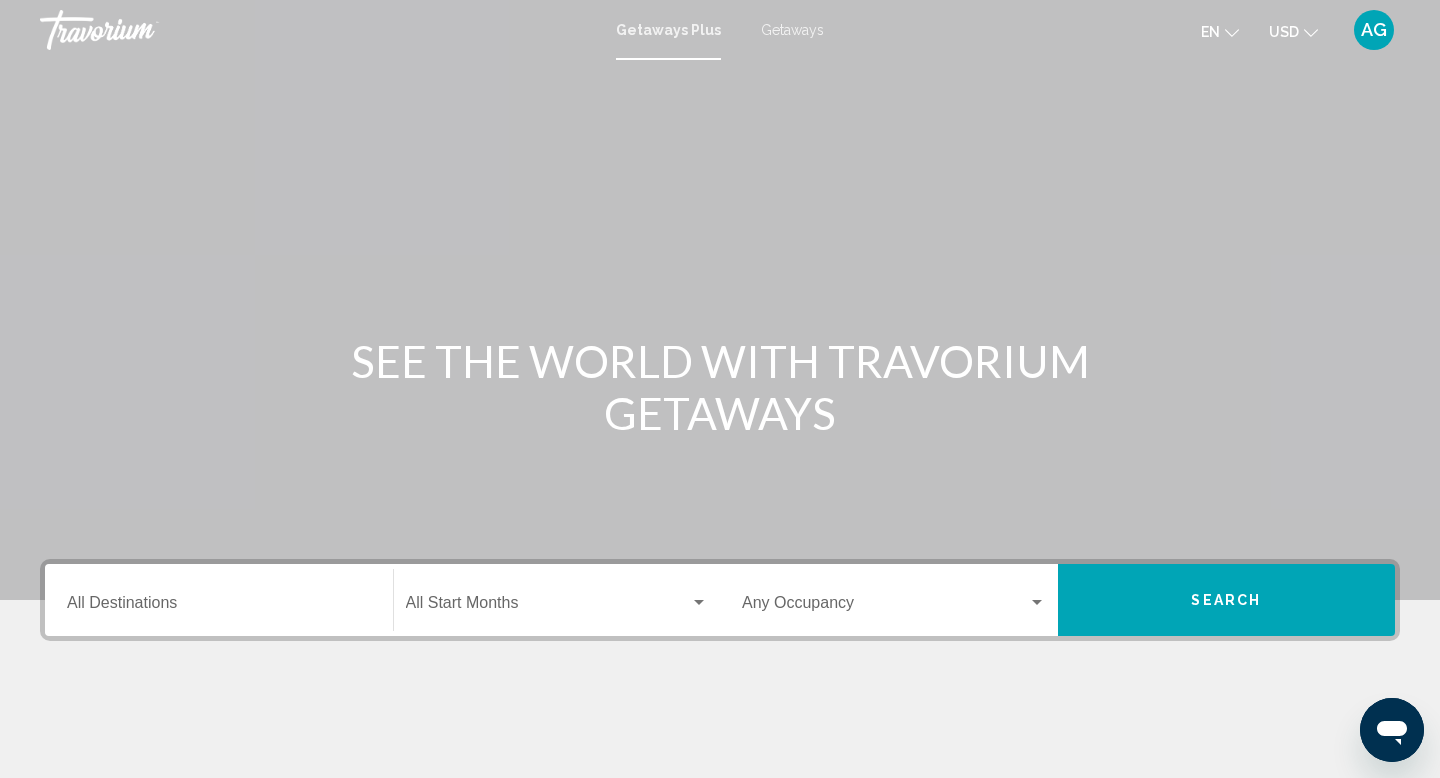 click on "Destination All Destinations" at bounding box center (219, 607) 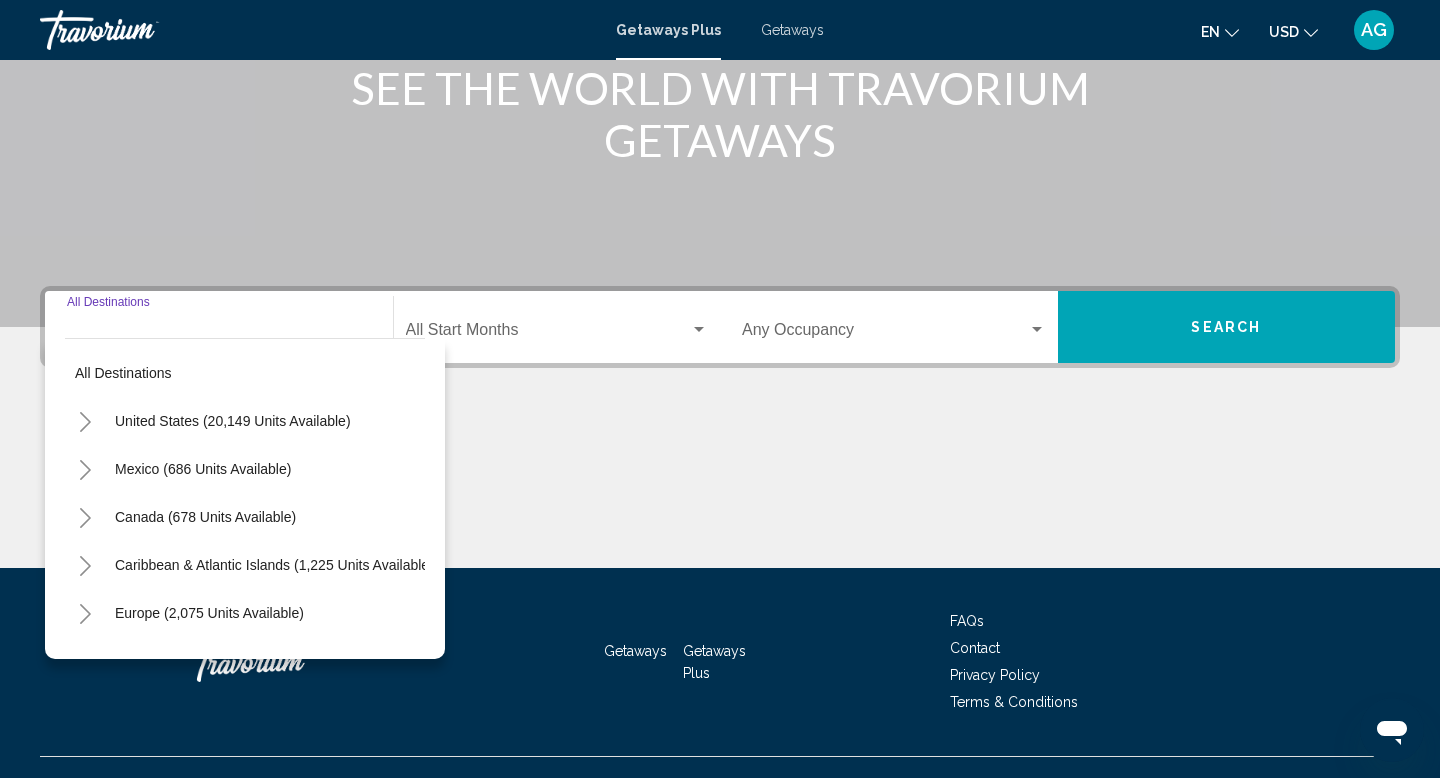 scroll, scrollTop: 308, scrollLeft: 0, axis: vertical 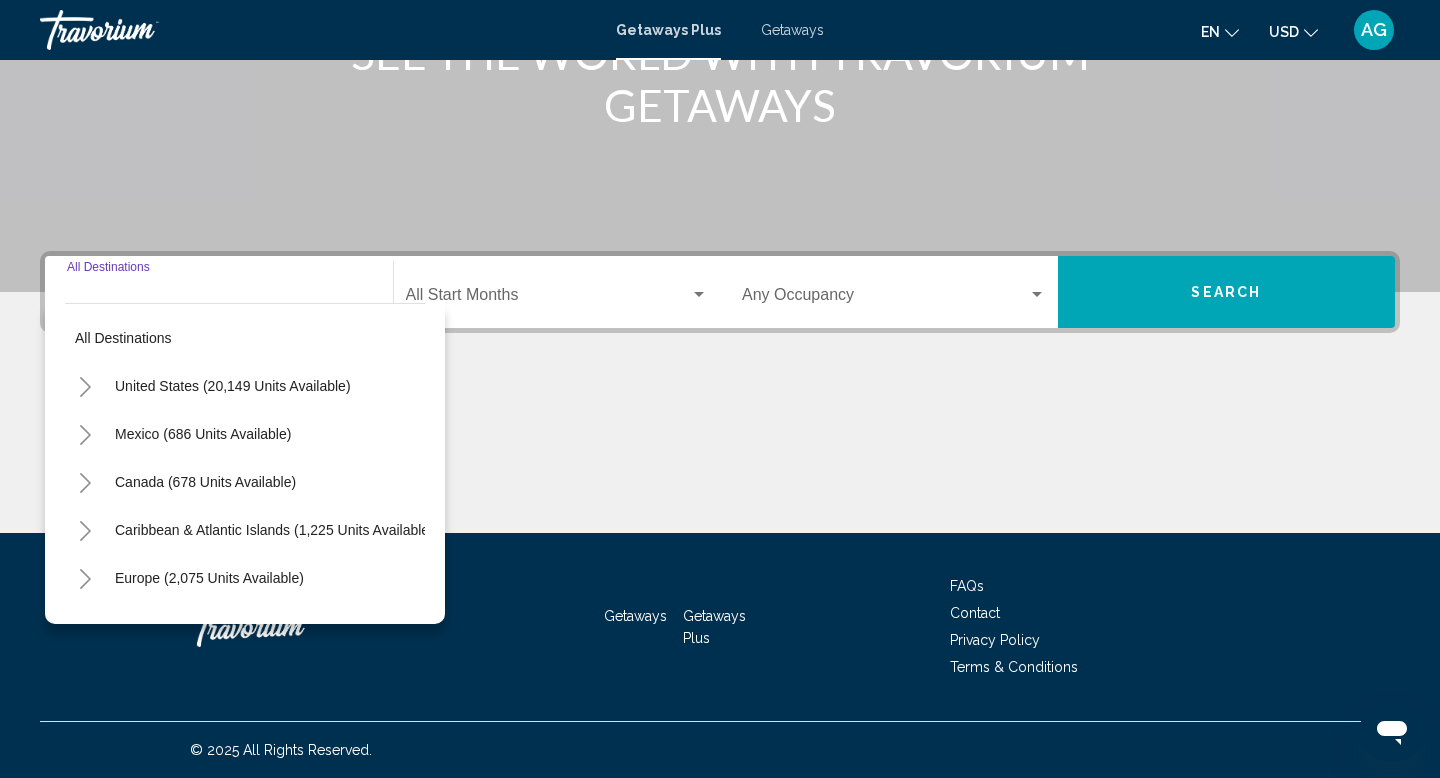 click 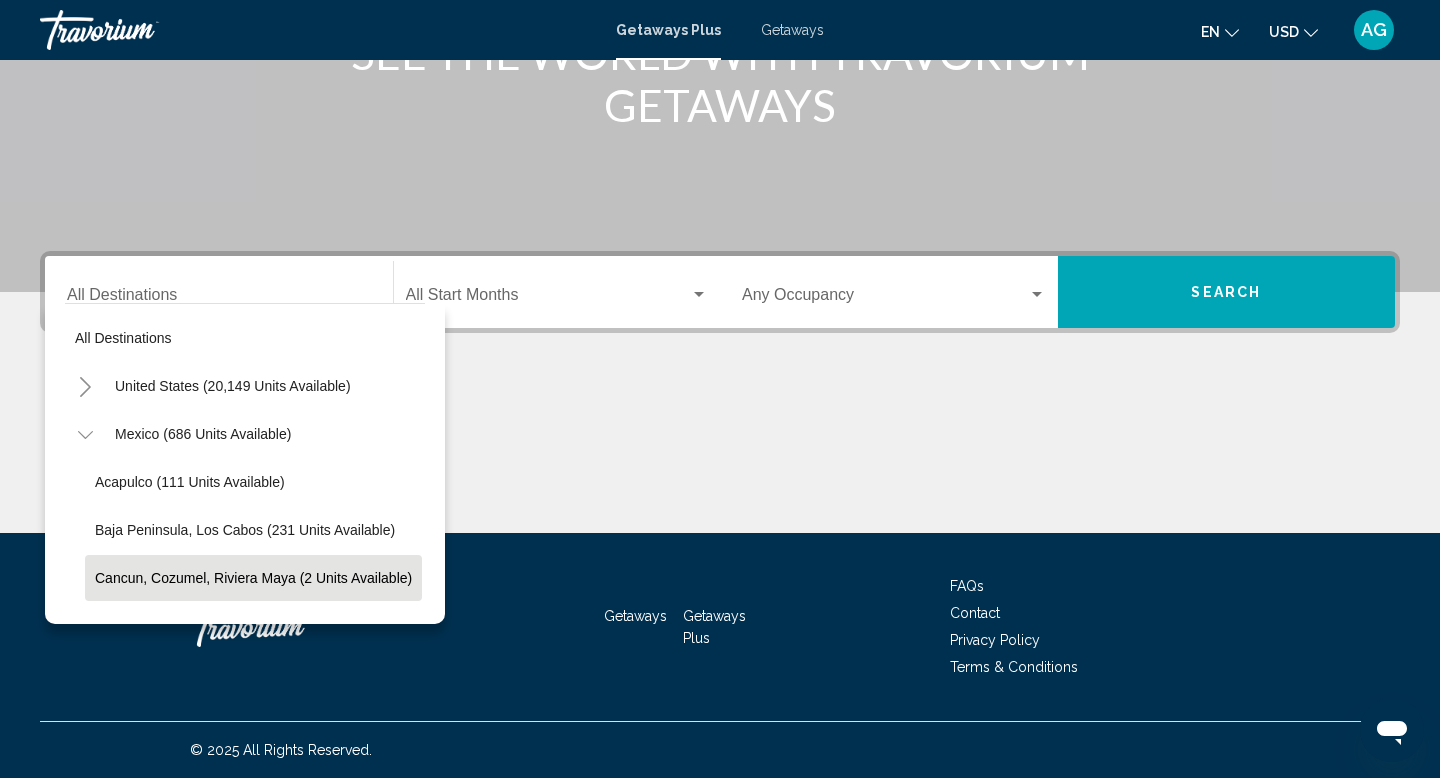 click on "Cancun, Cozumel, Riviera Maya (2 units available)" 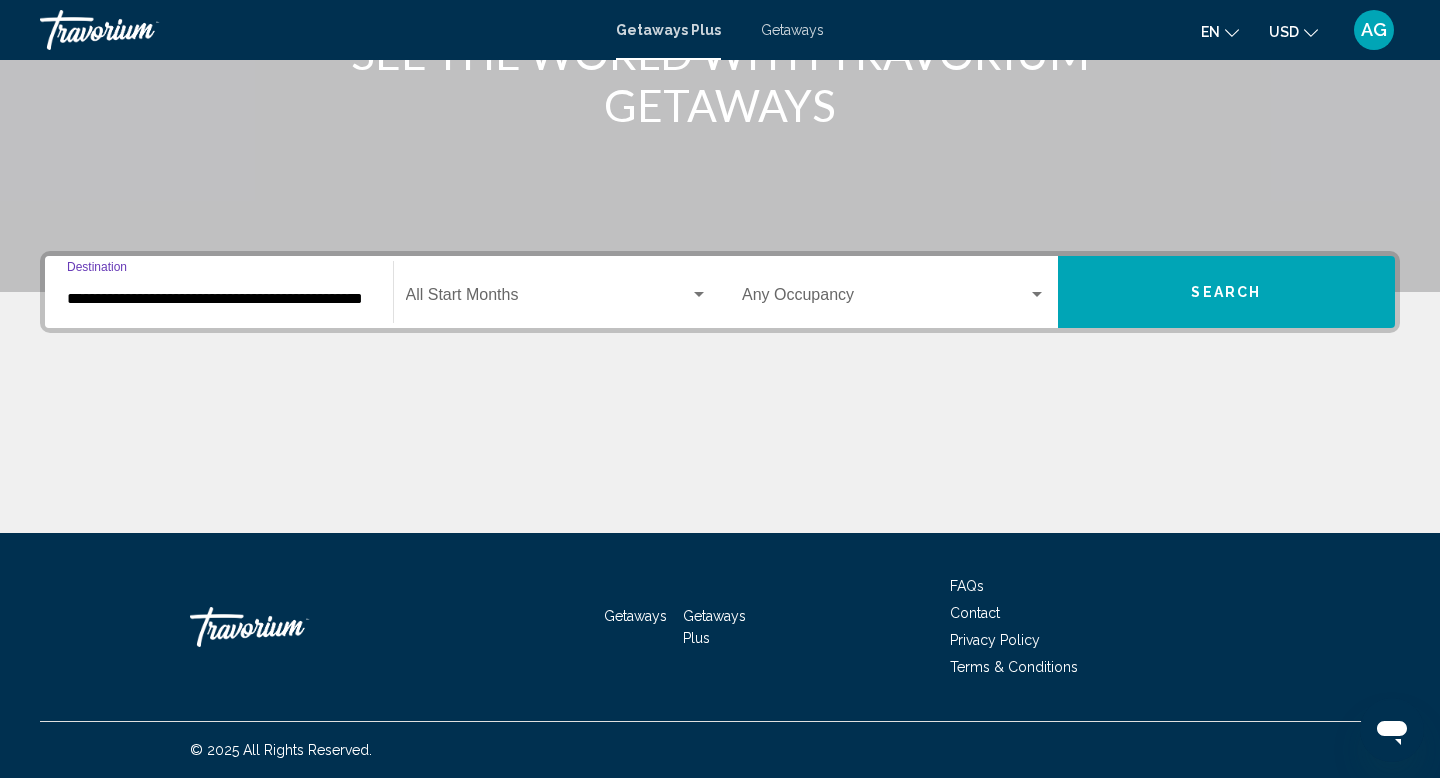 click on "Search" at bounding box center [1226, 293] 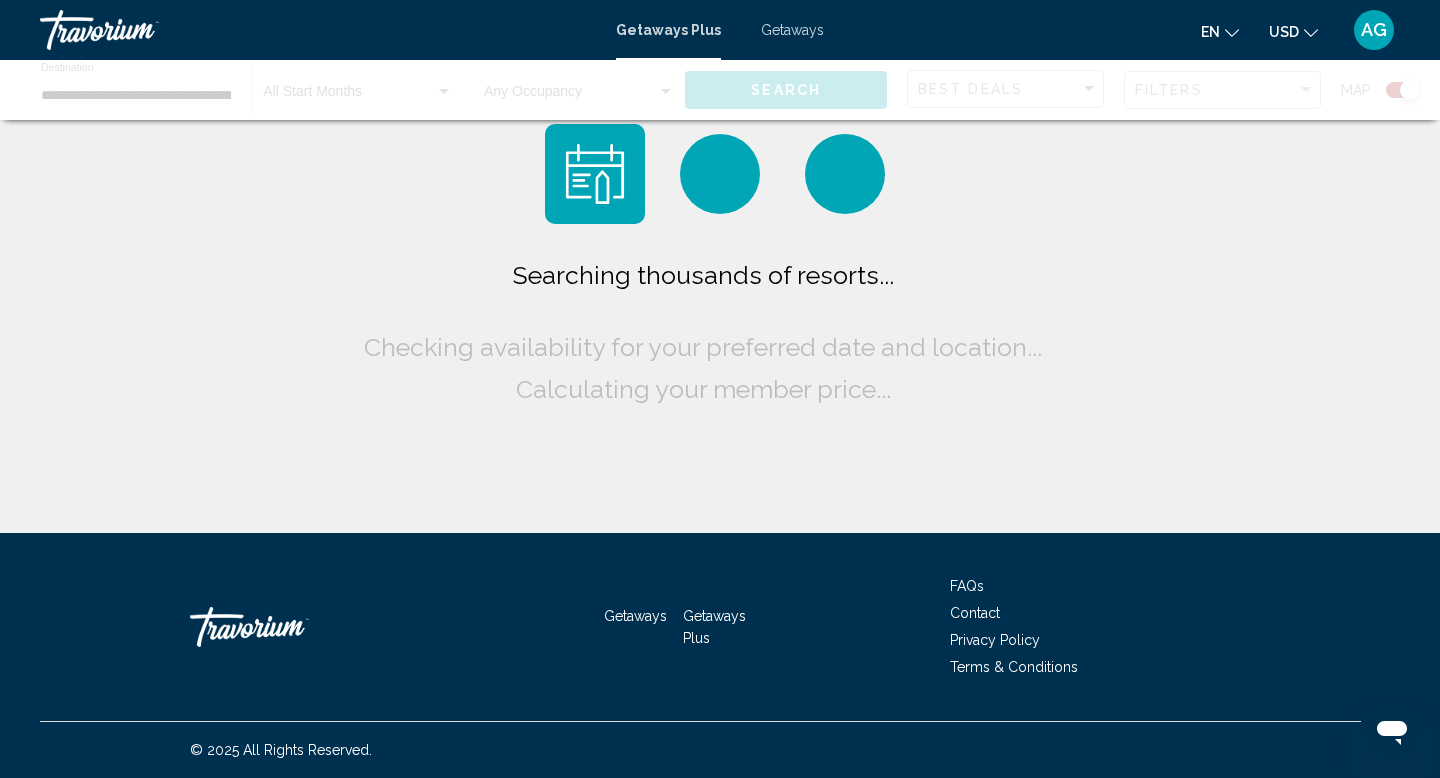scroll, scrollTop: 0, scrollLeft: 0, axis: both 